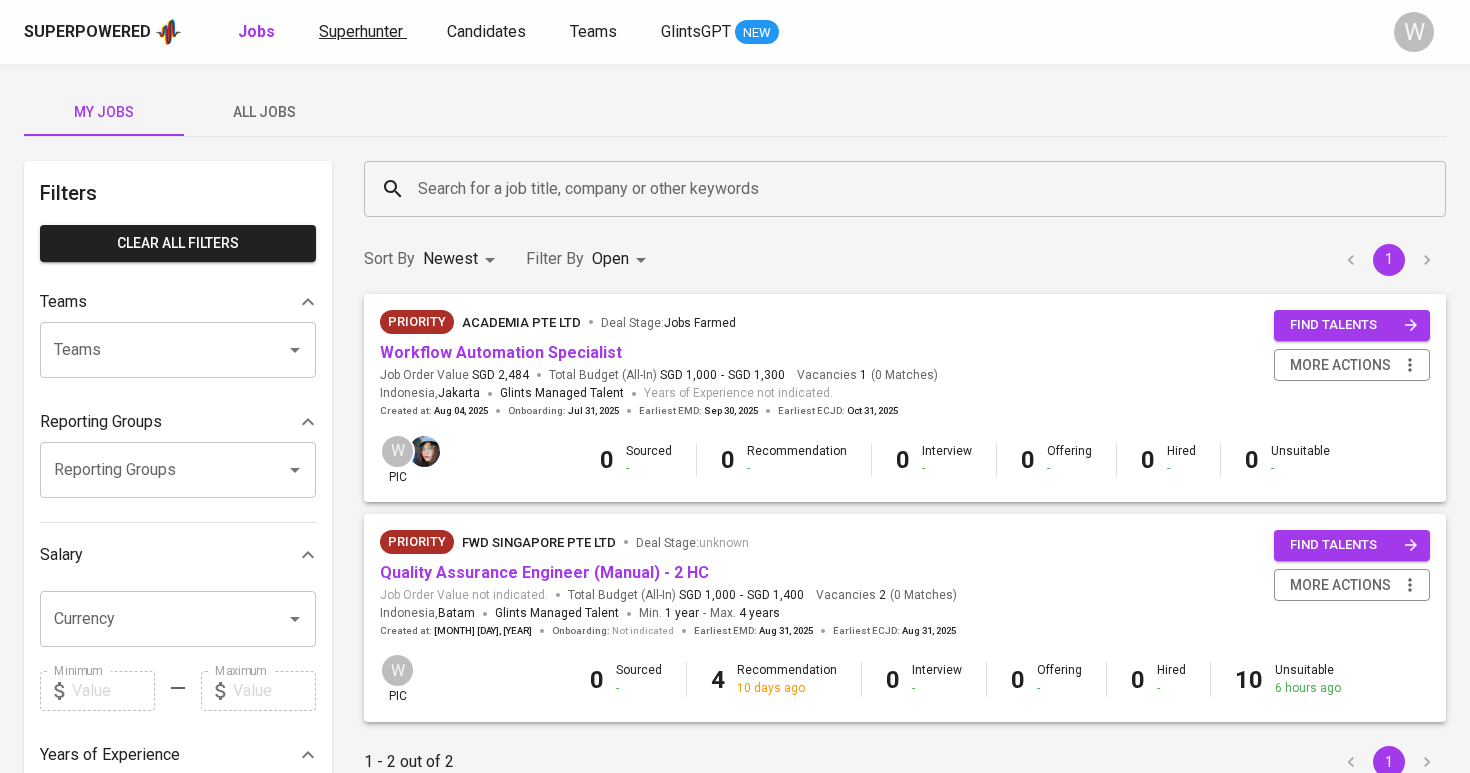scroll, scrollTop: 0, scrollLeft: 0, axis: both 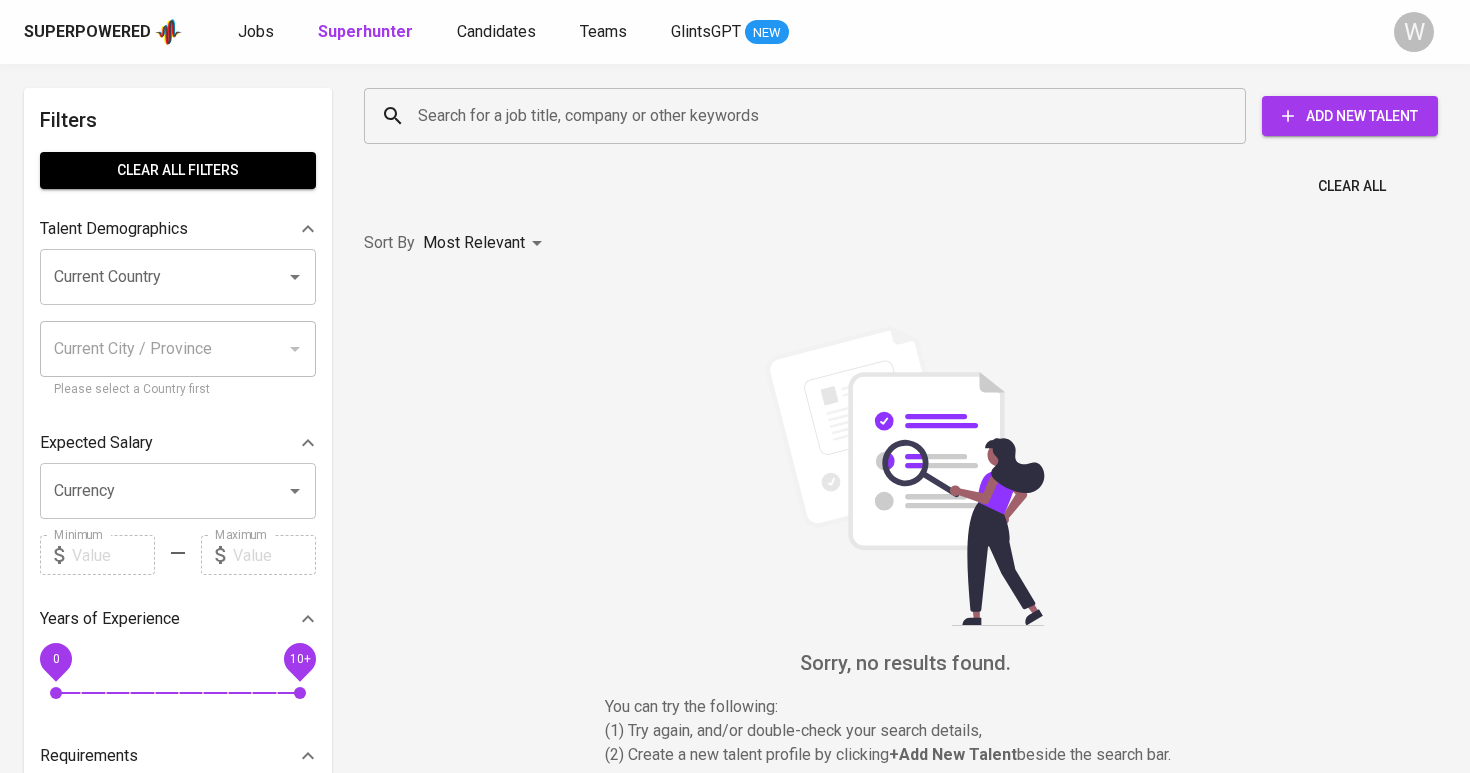 click on "Search for a job title, company or other keywords" at bounding box center (810, 116) 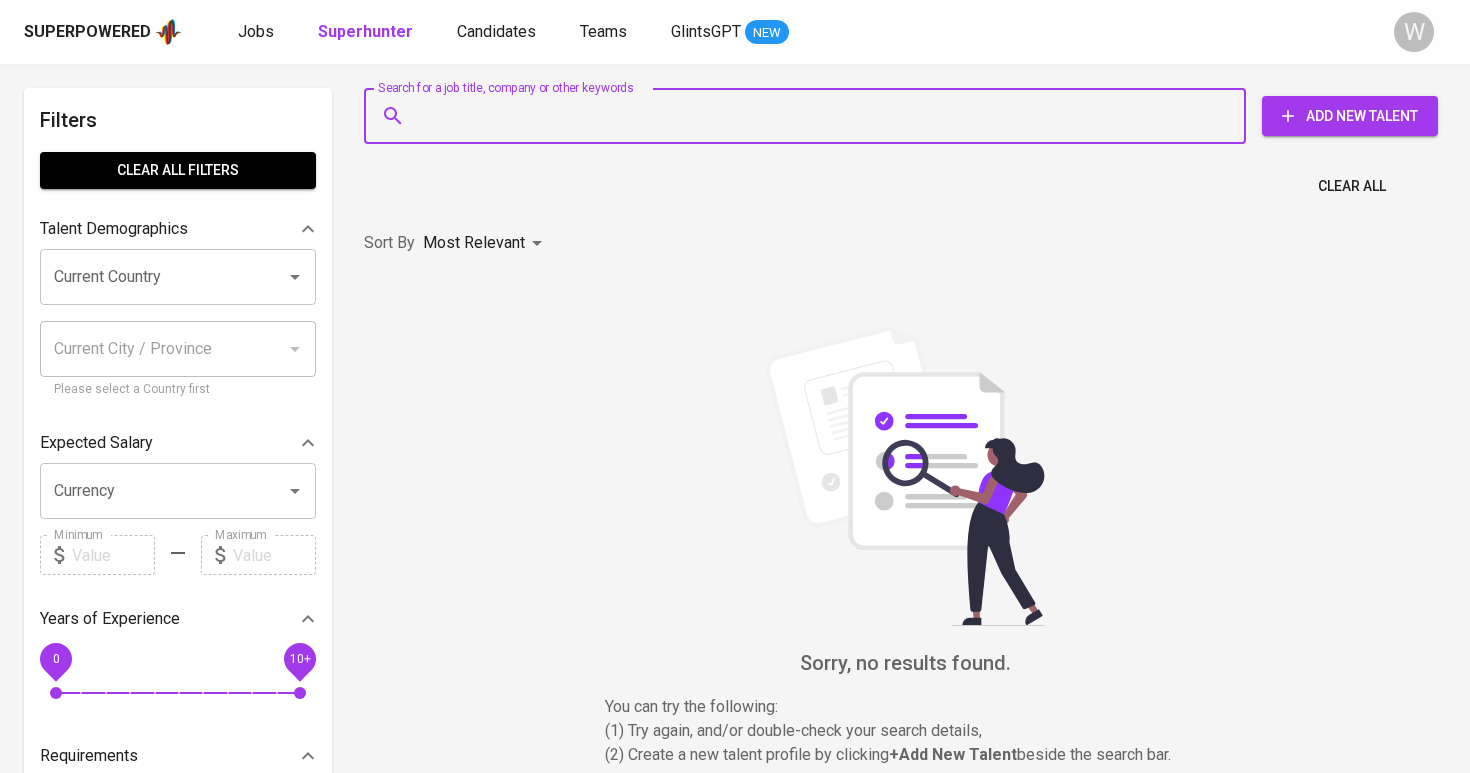 paste on "[EMAIL]" 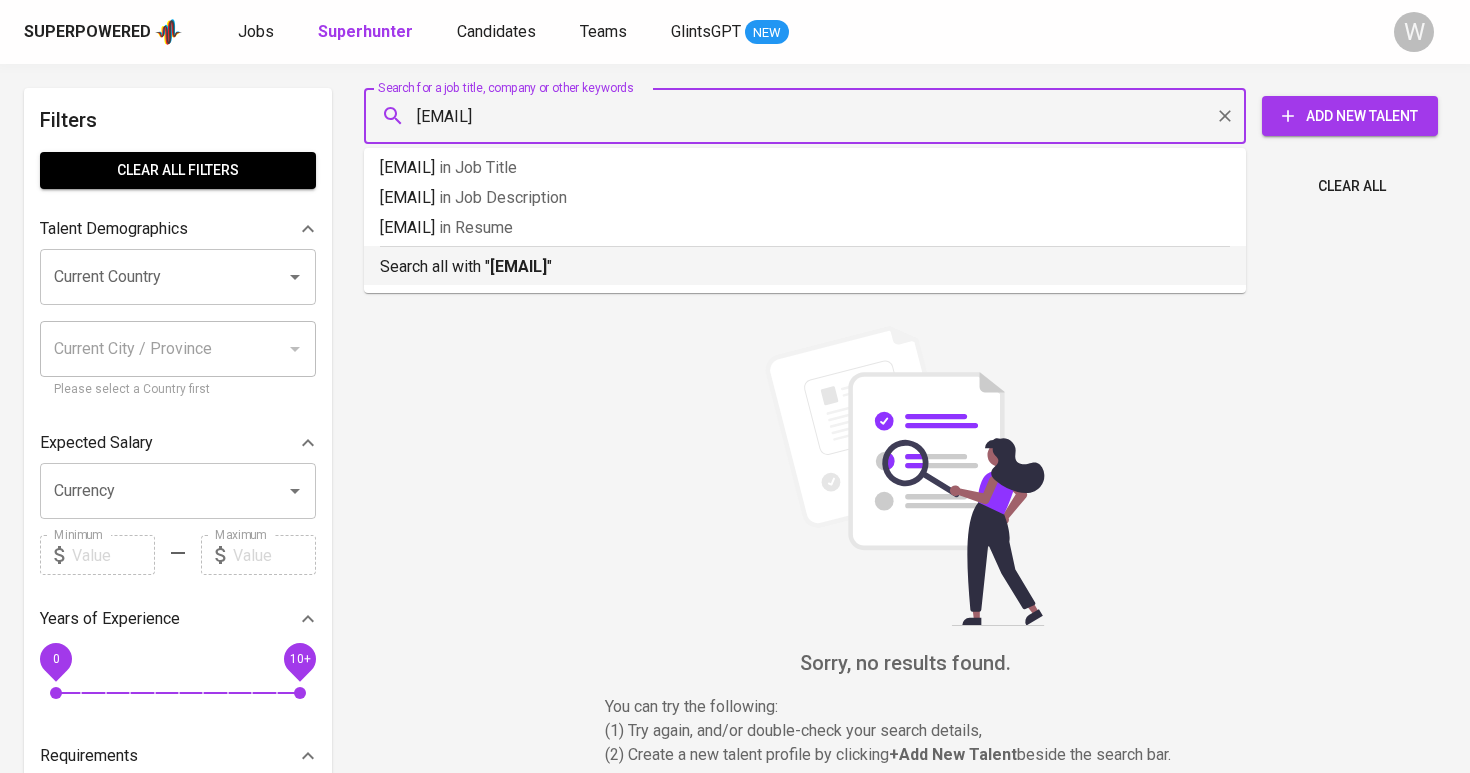 click on "[EMAIL]" at bounding box center [518, 266] 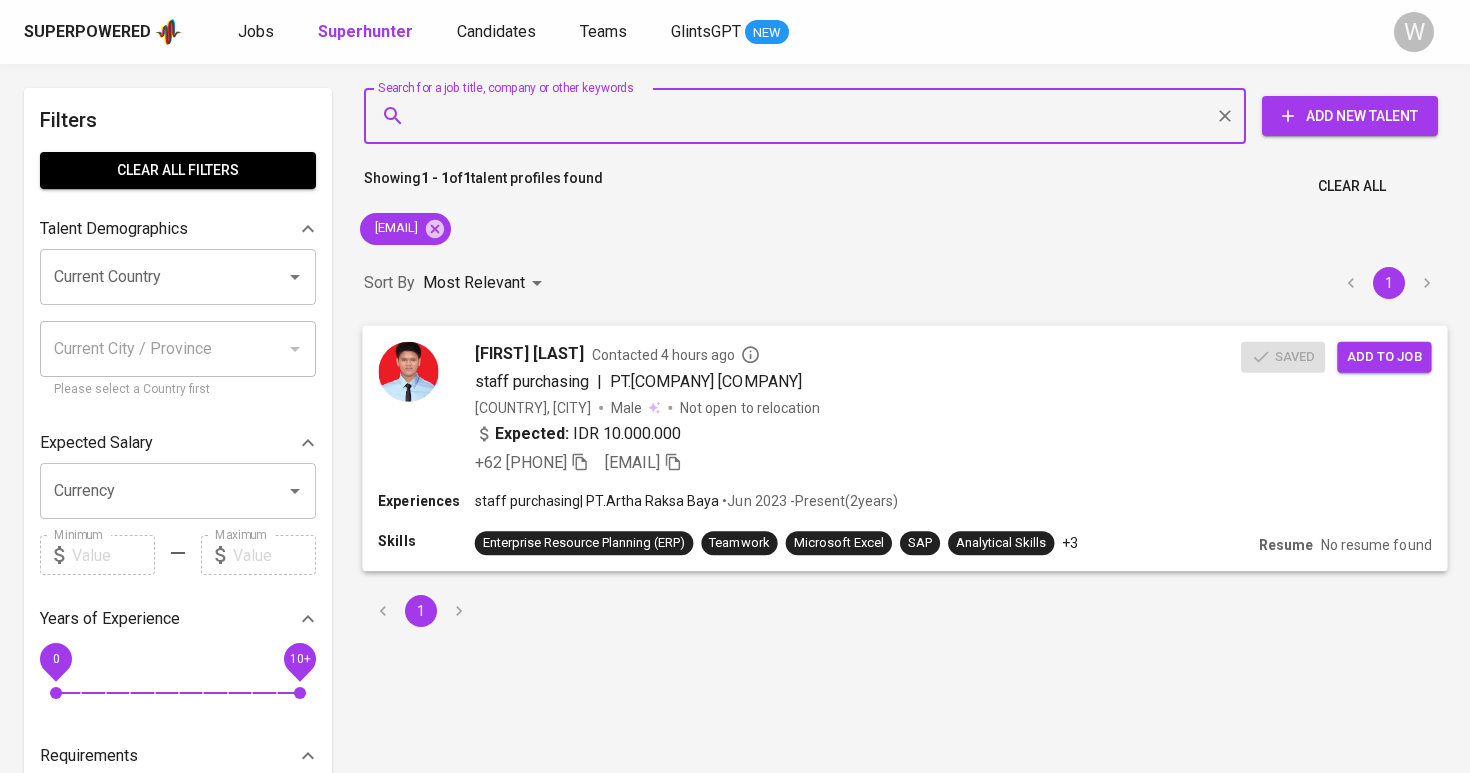 click on "|" at bounding box center [599, 381] 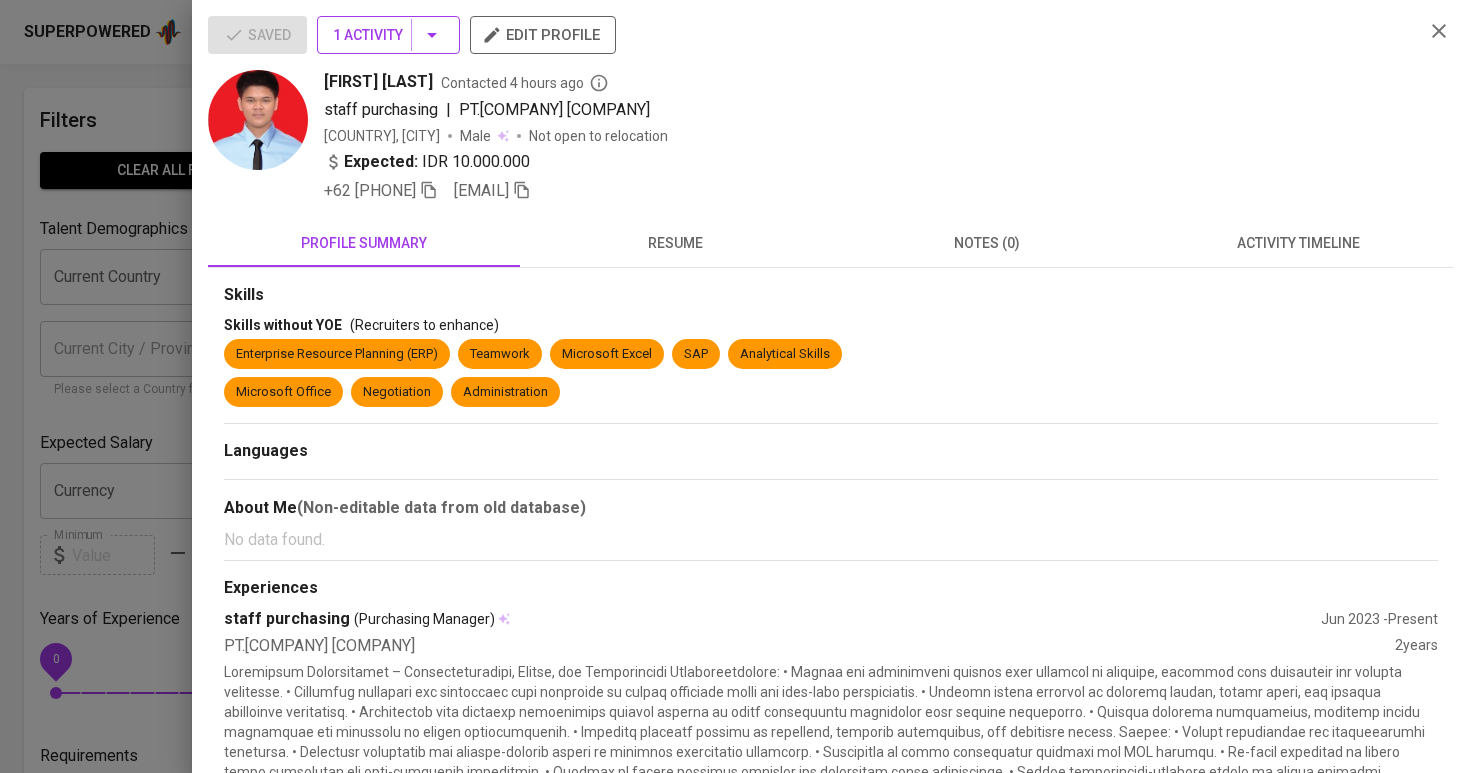 click on "1 Activity" at bounding box center [388, 35] 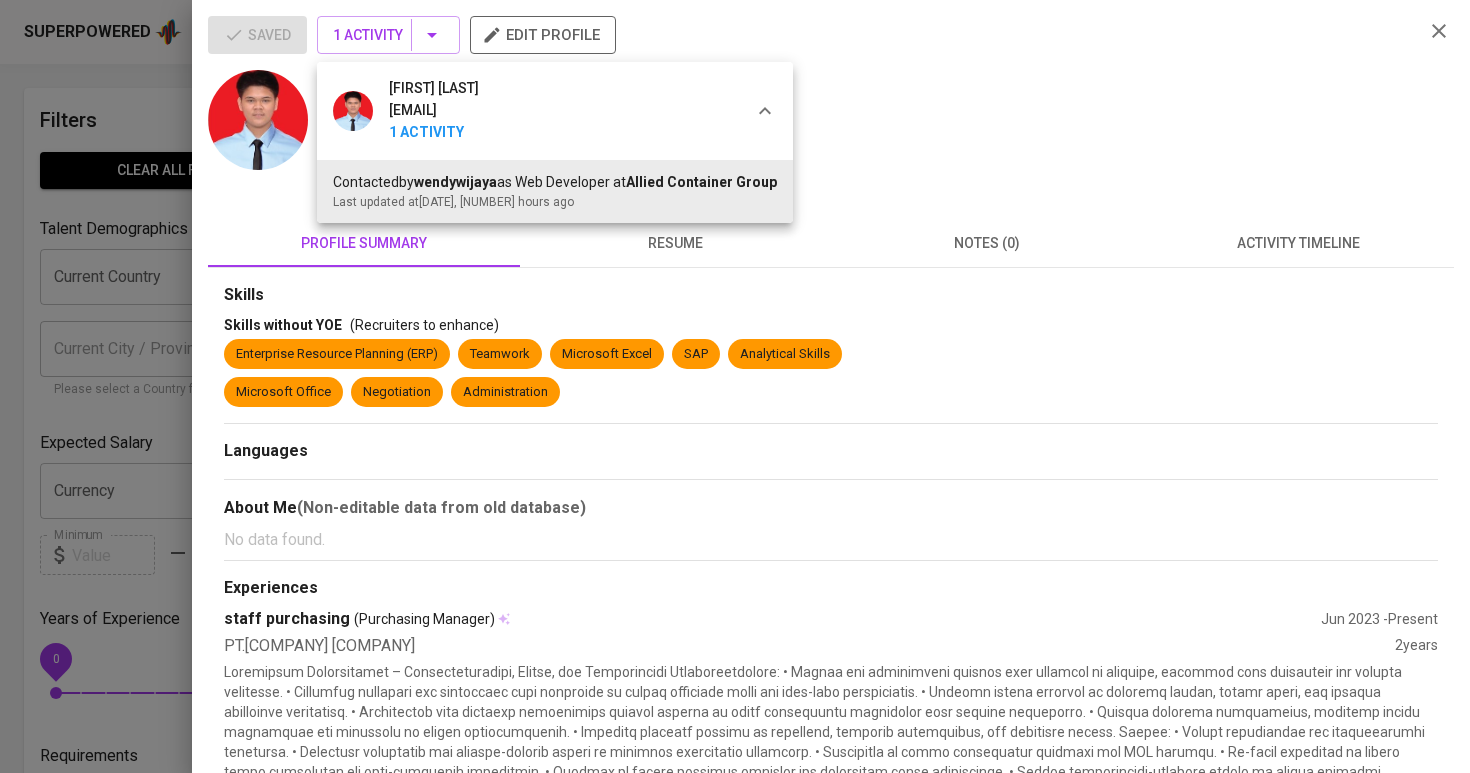 click at bounding box center [735, 386] 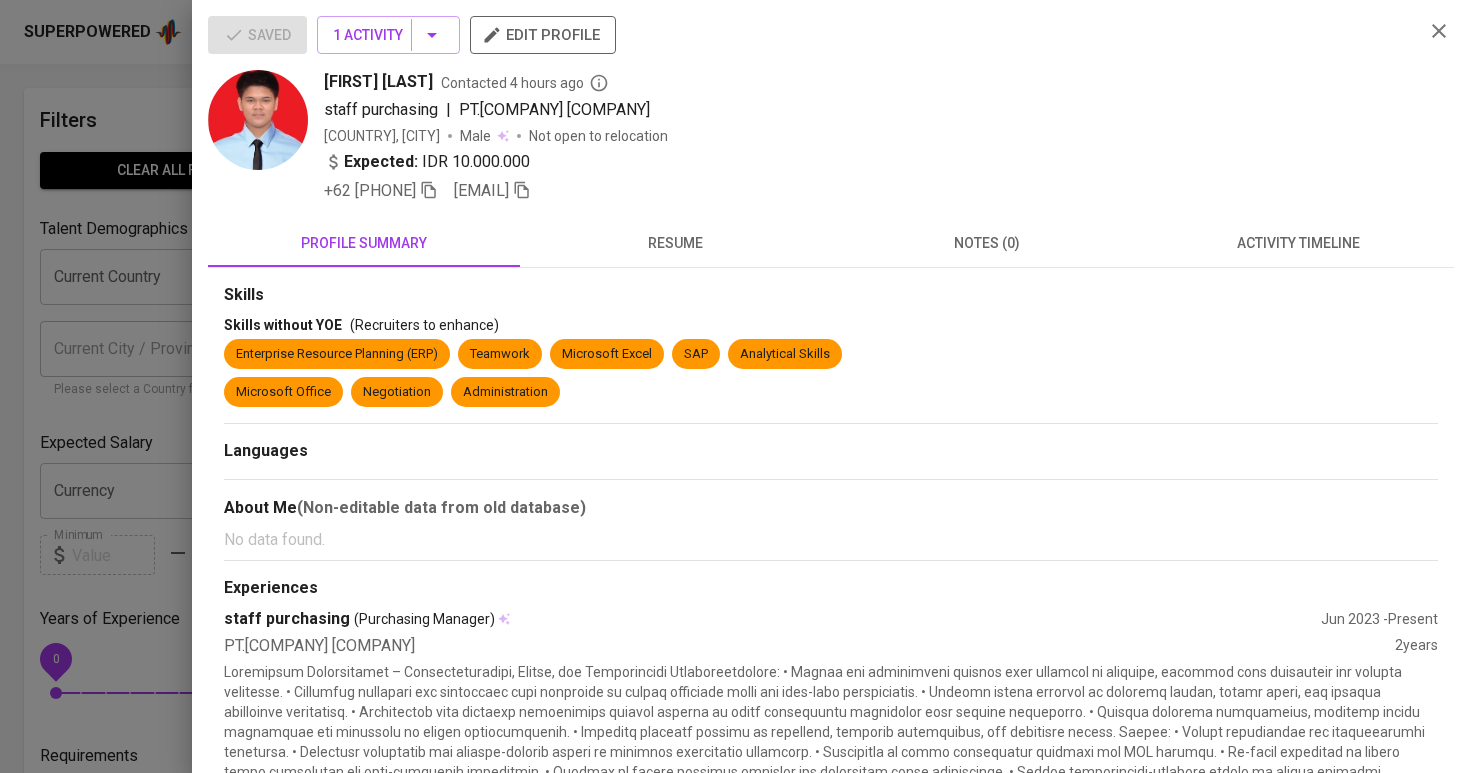 click at bounding box center [735, 386] 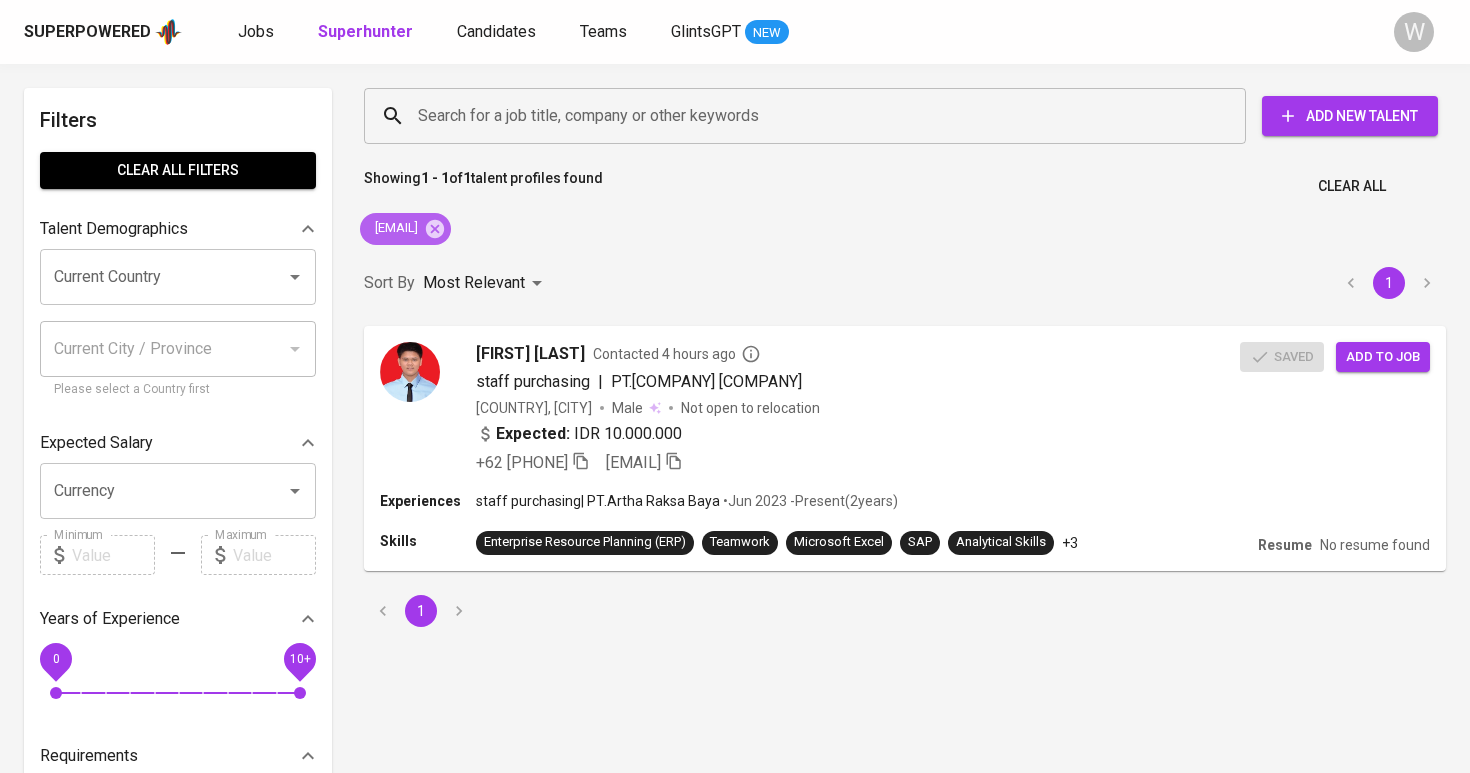 click on "[EMAIL]" at bounding box center (405, 229) 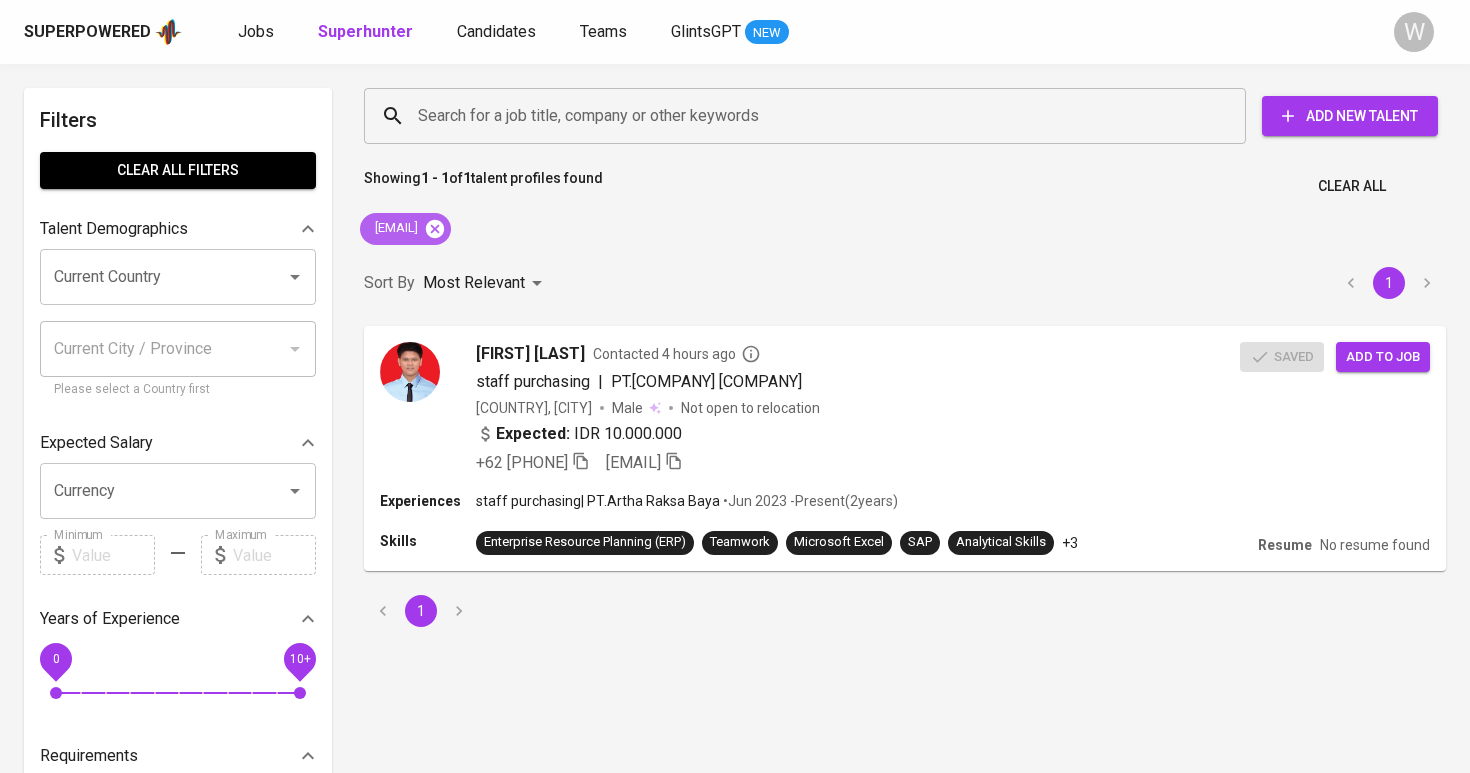 click 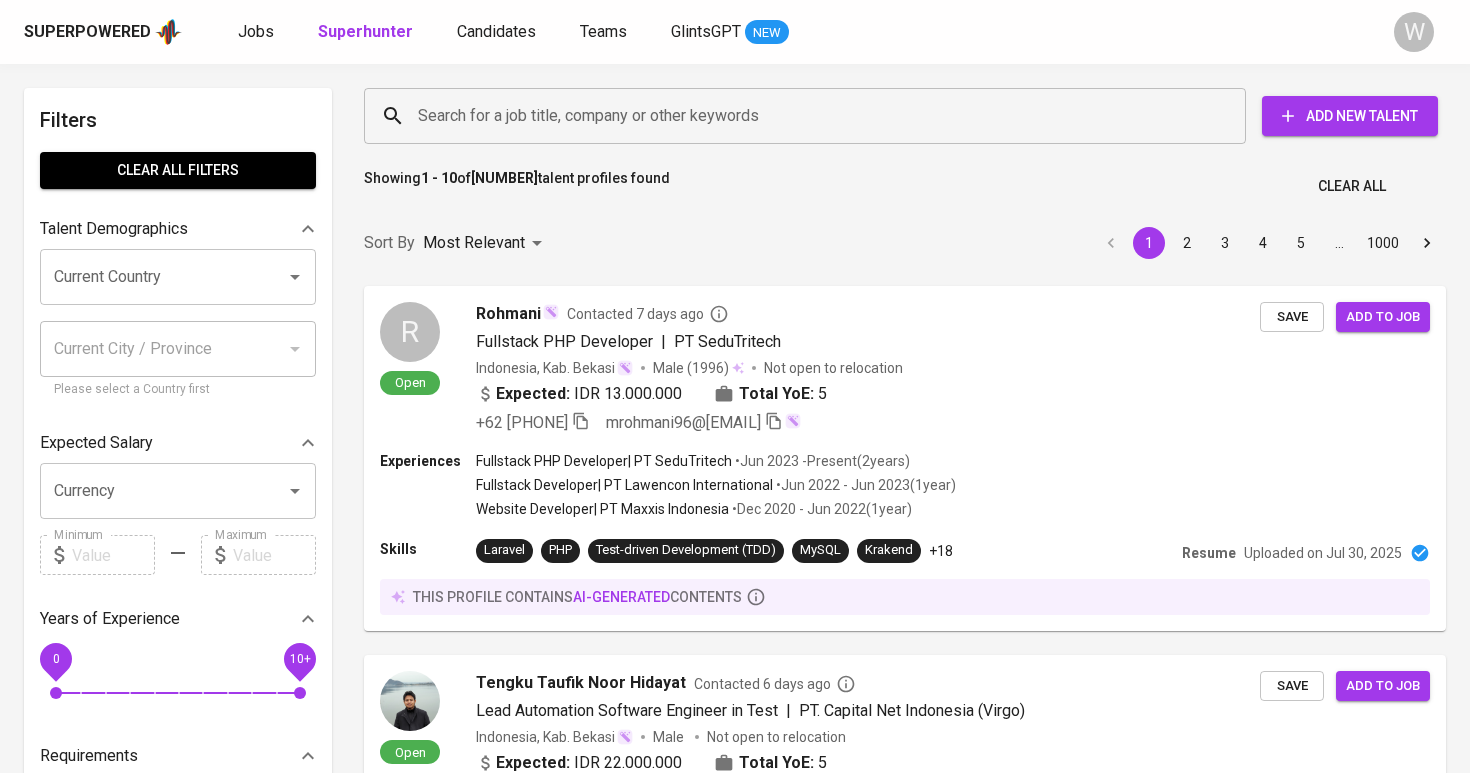 click on "Search for a job title, company or other keywords" at bounding box center [810, 116] 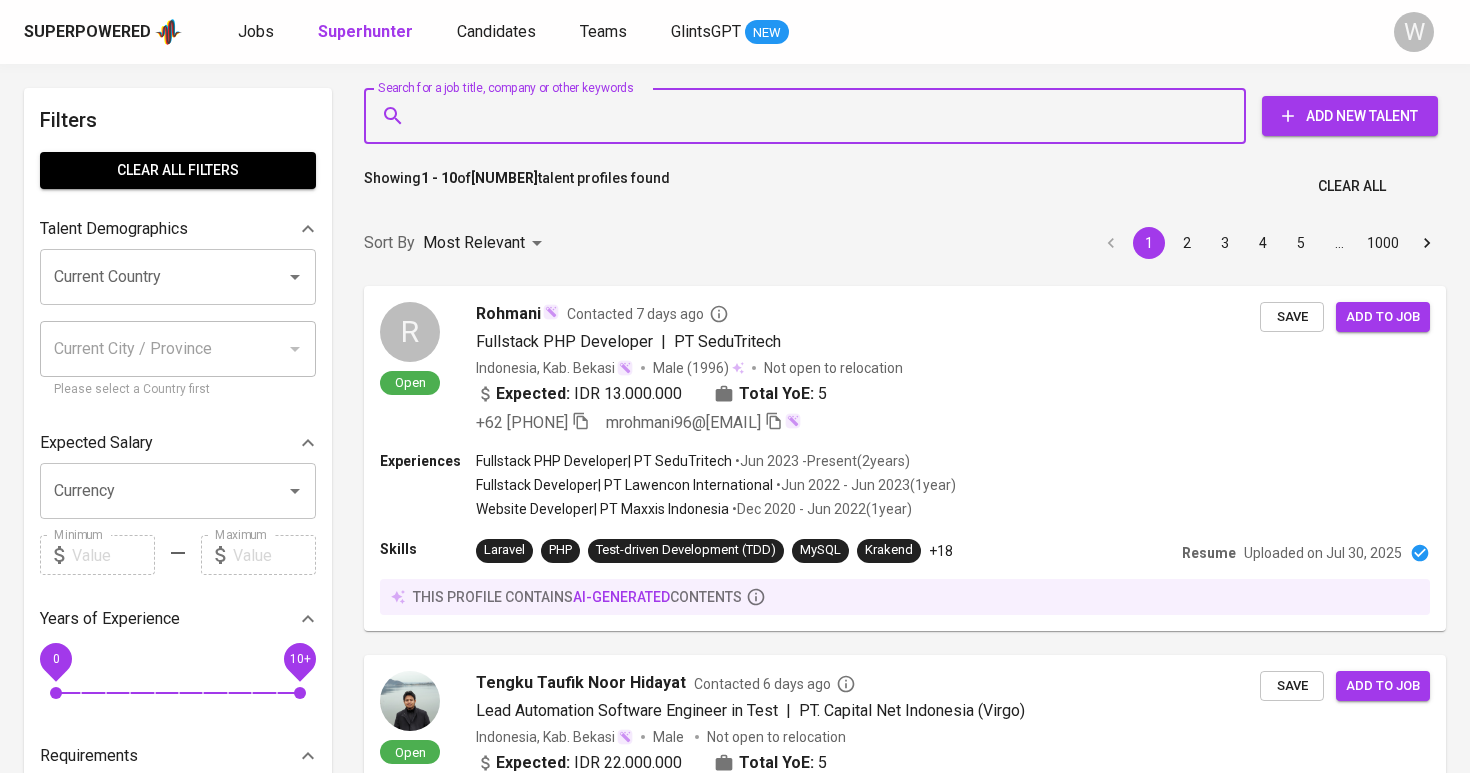 paste on "giasadera@[EMAIL]" 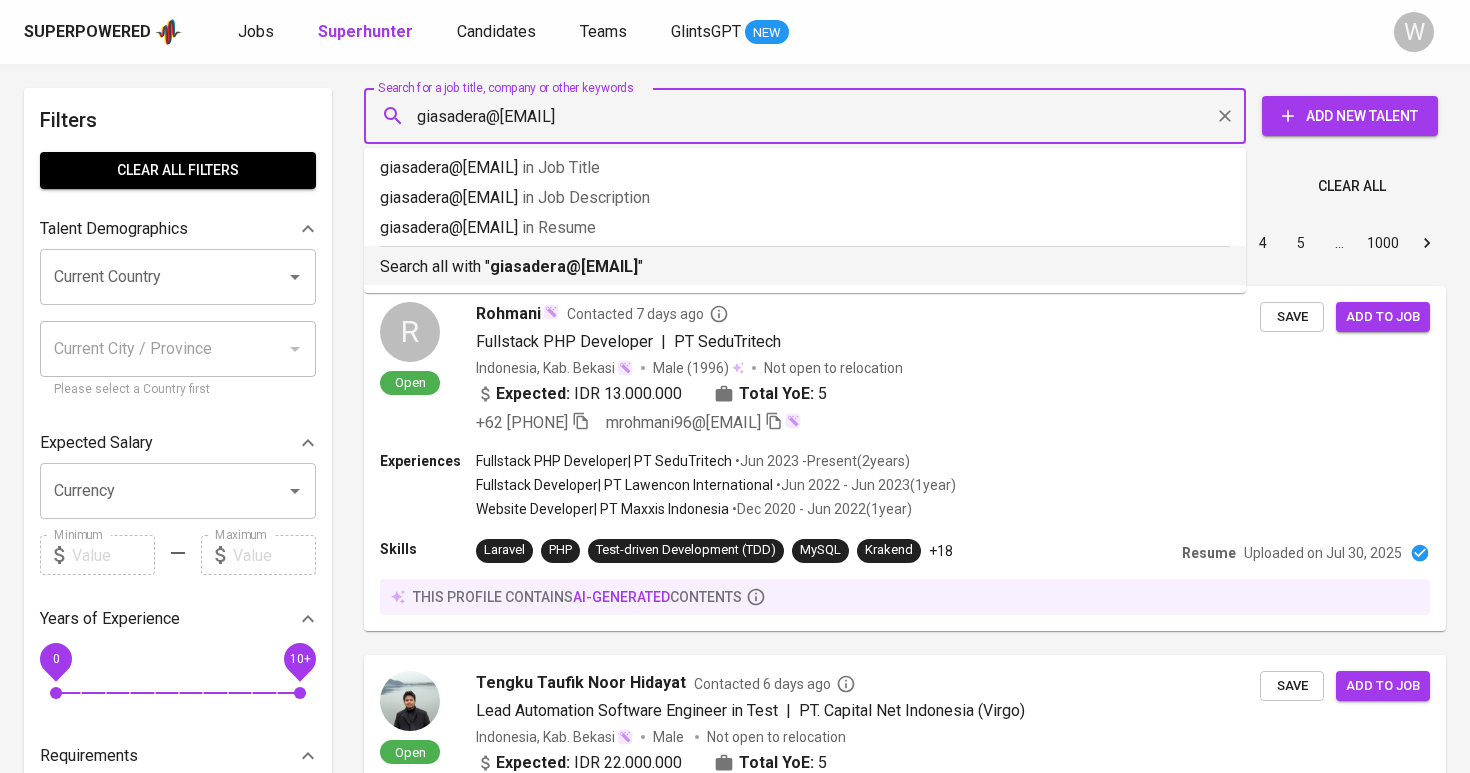 click on "giasadera@[EMAIL]" at bounding box center [564, 266] 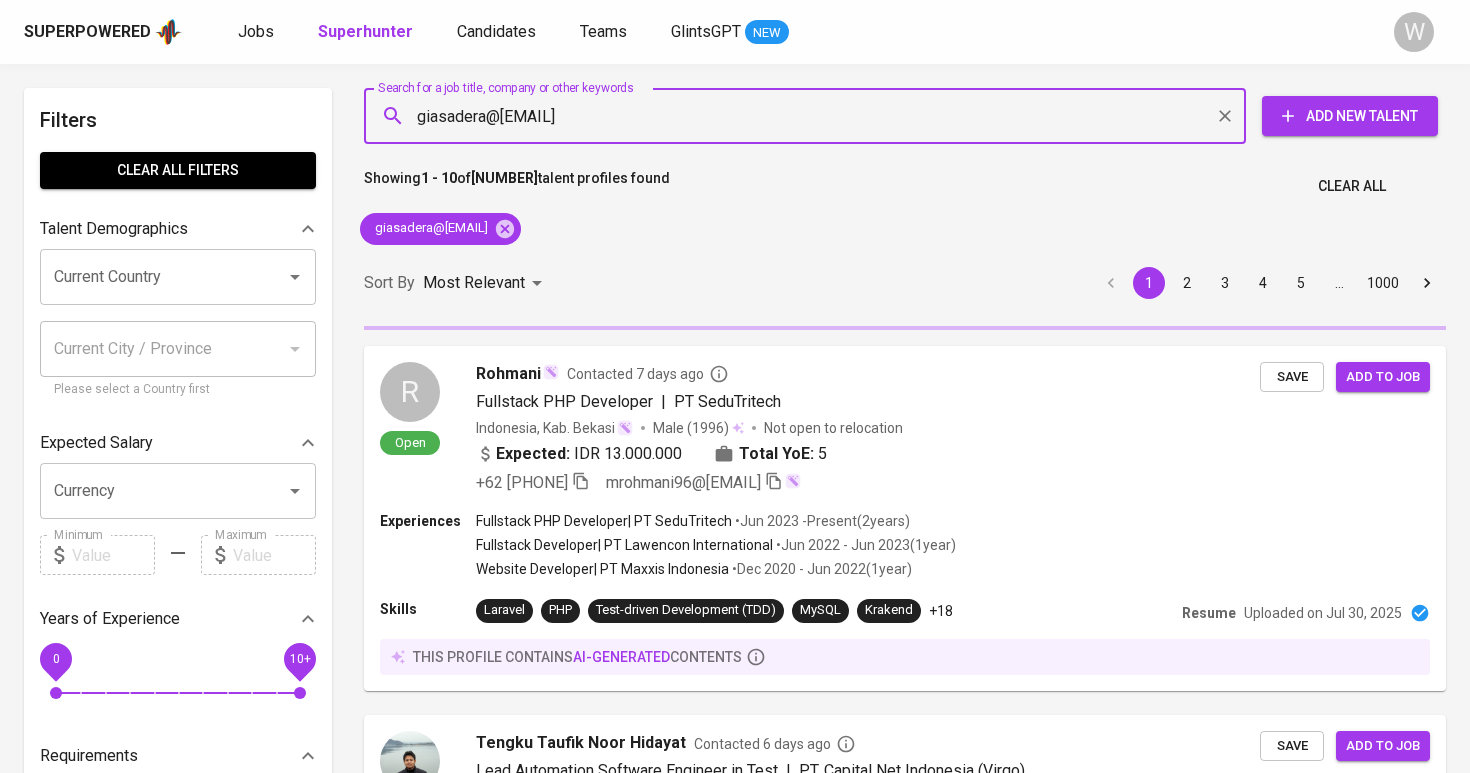 click on "Sort By Most Relevant MOST_RELEVANT 1 2 3 4 5 … 1000" at bounding box center [905, 283] 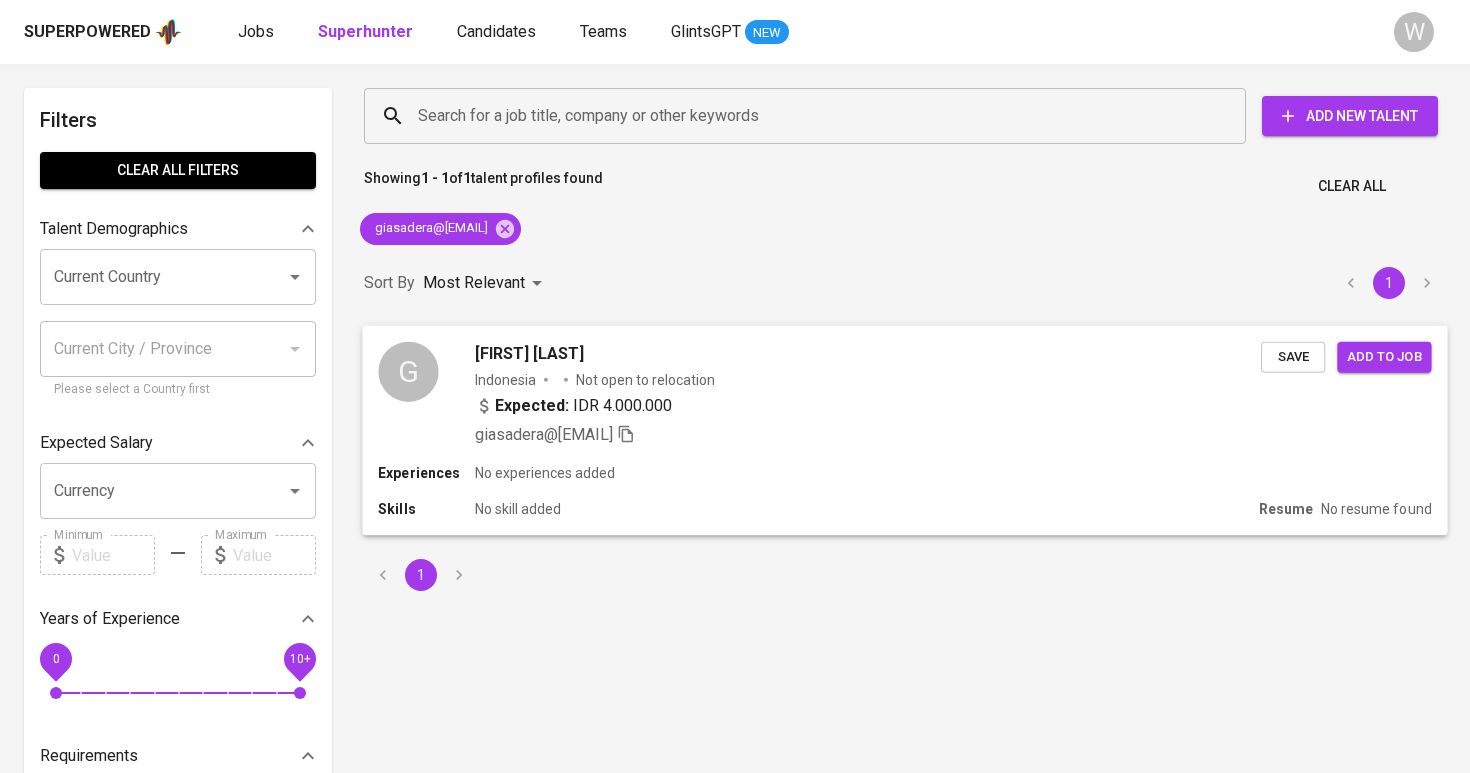 click on "[FIRST] [LAST]" at bounding box center [529, 353] 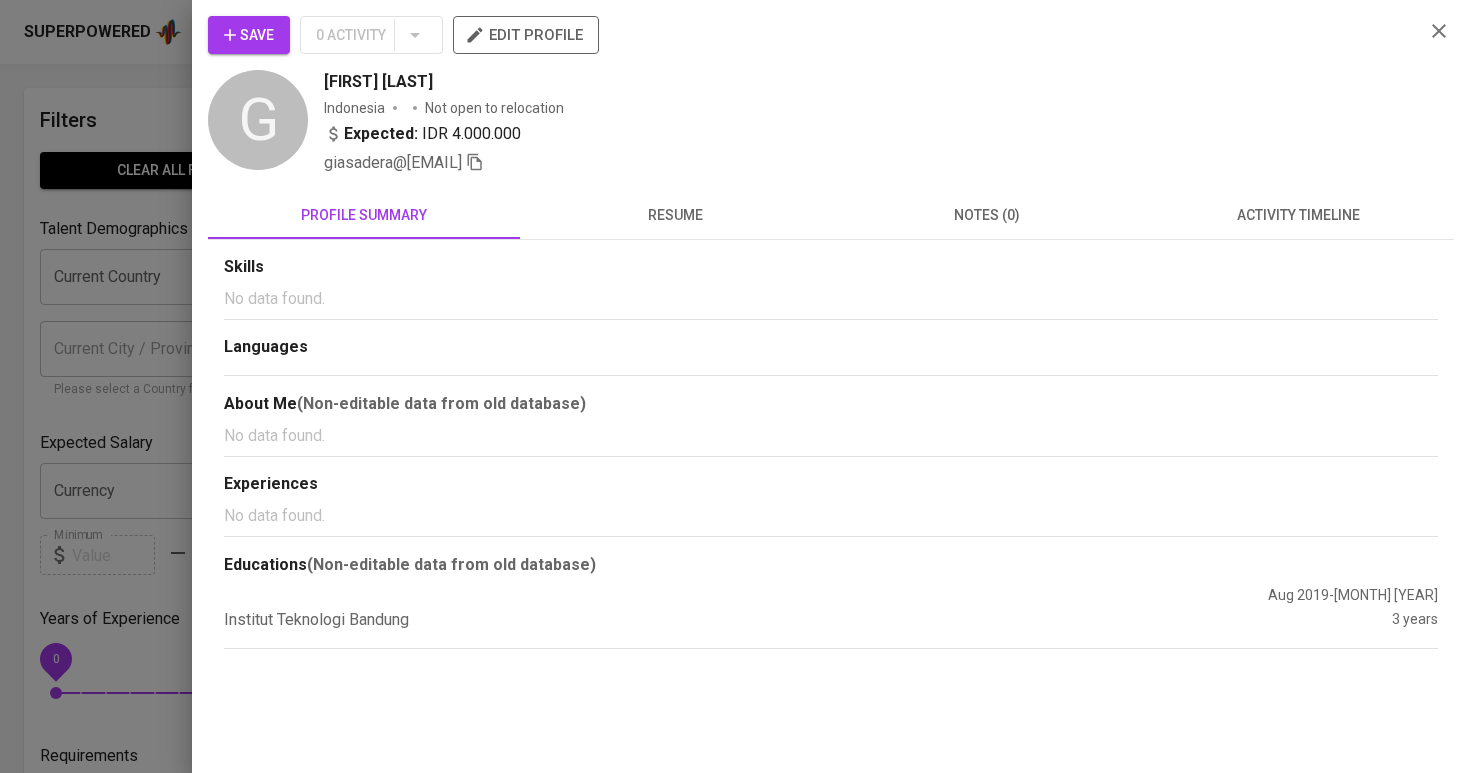 click on "Save" at bounding box center (249, 35) 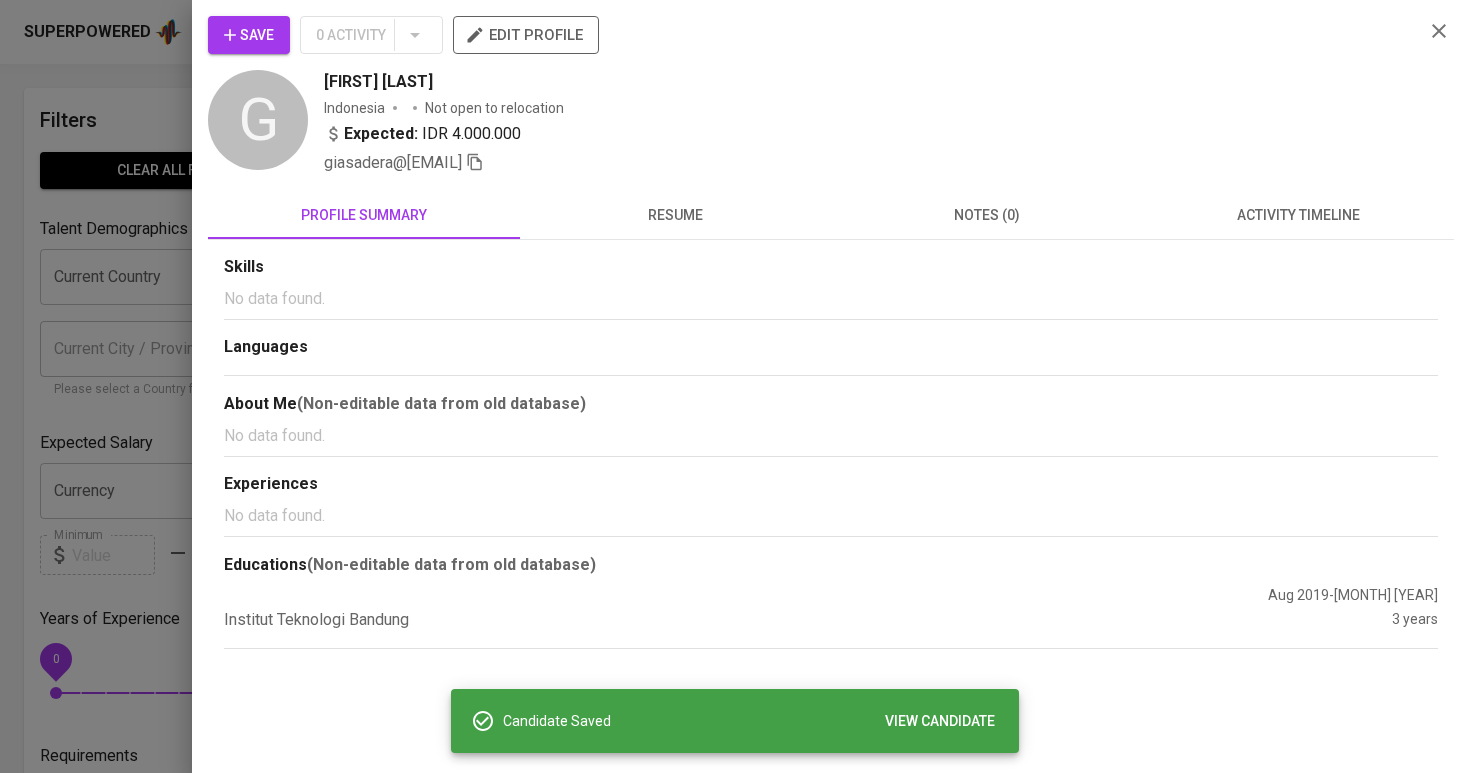 click at bounding box center [735, 386] 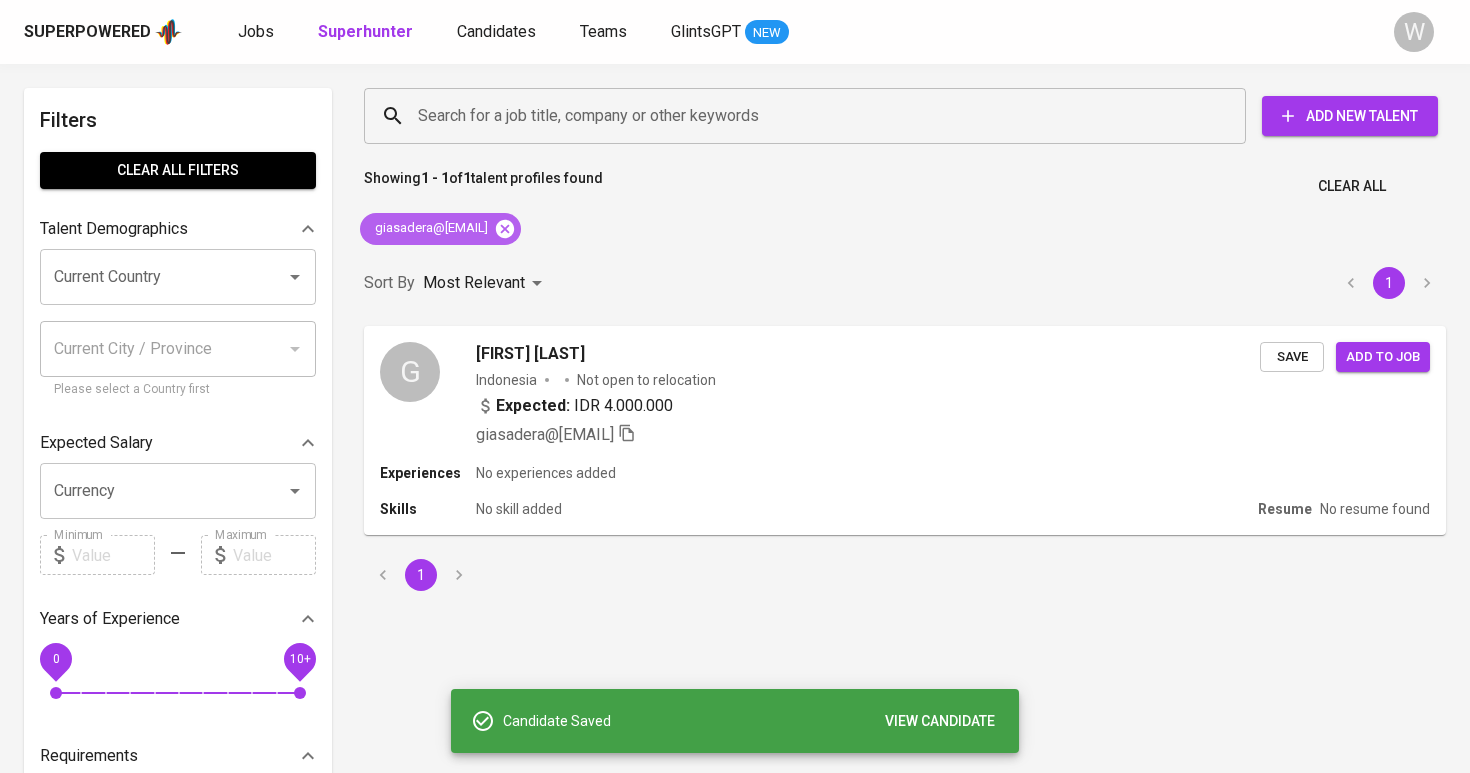 click 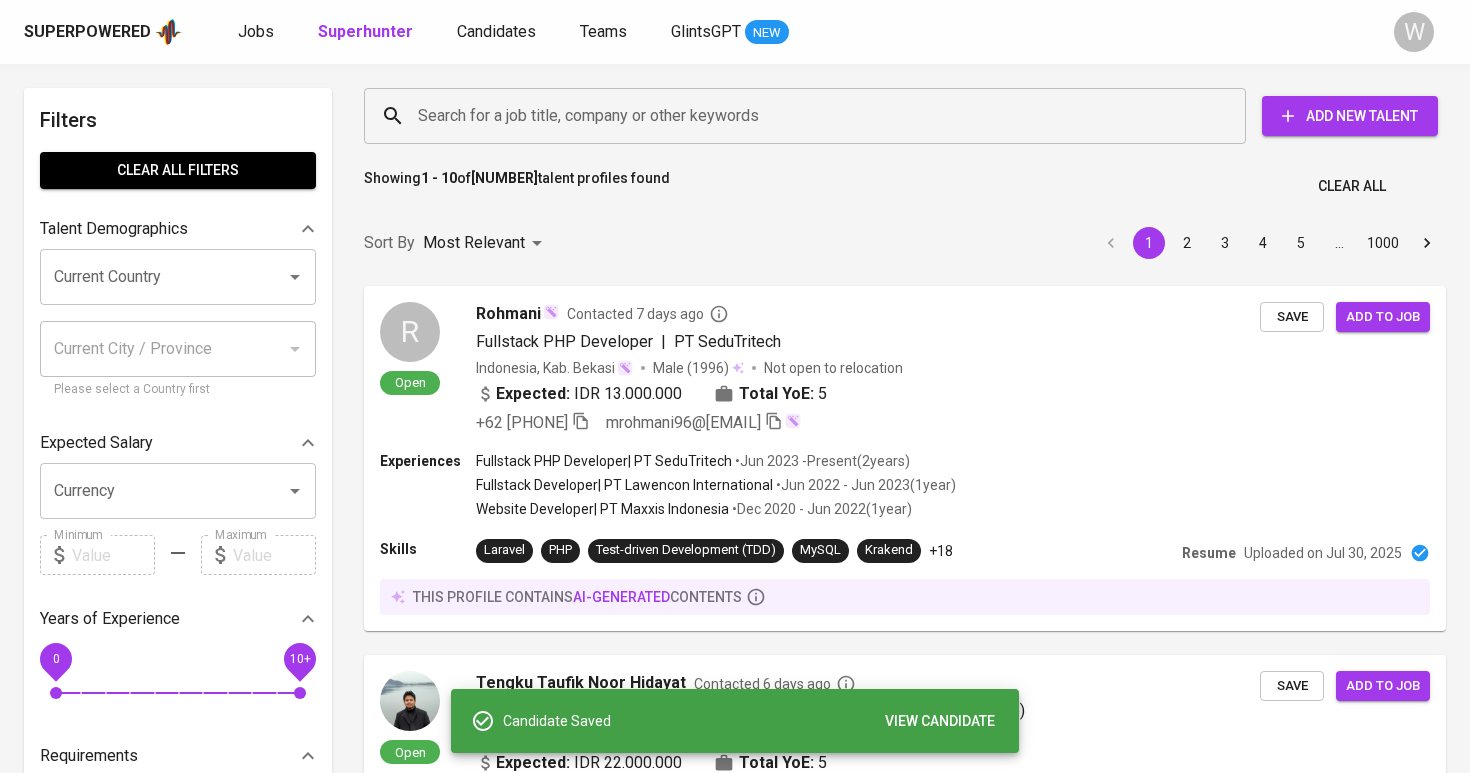 click on "Search for a job title, company or other keywords" at bounding box center [810, 116] 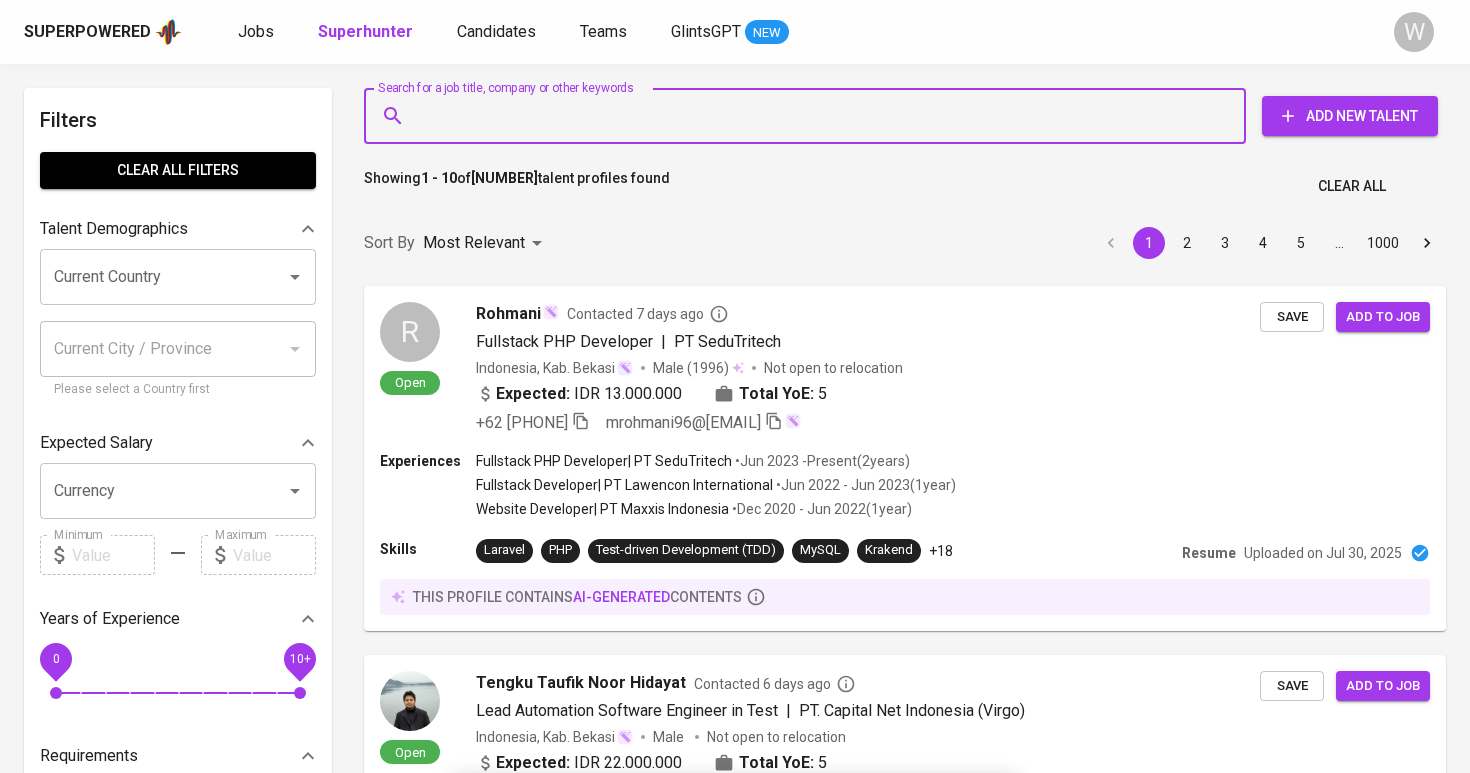 paste on "[EMAIL]" 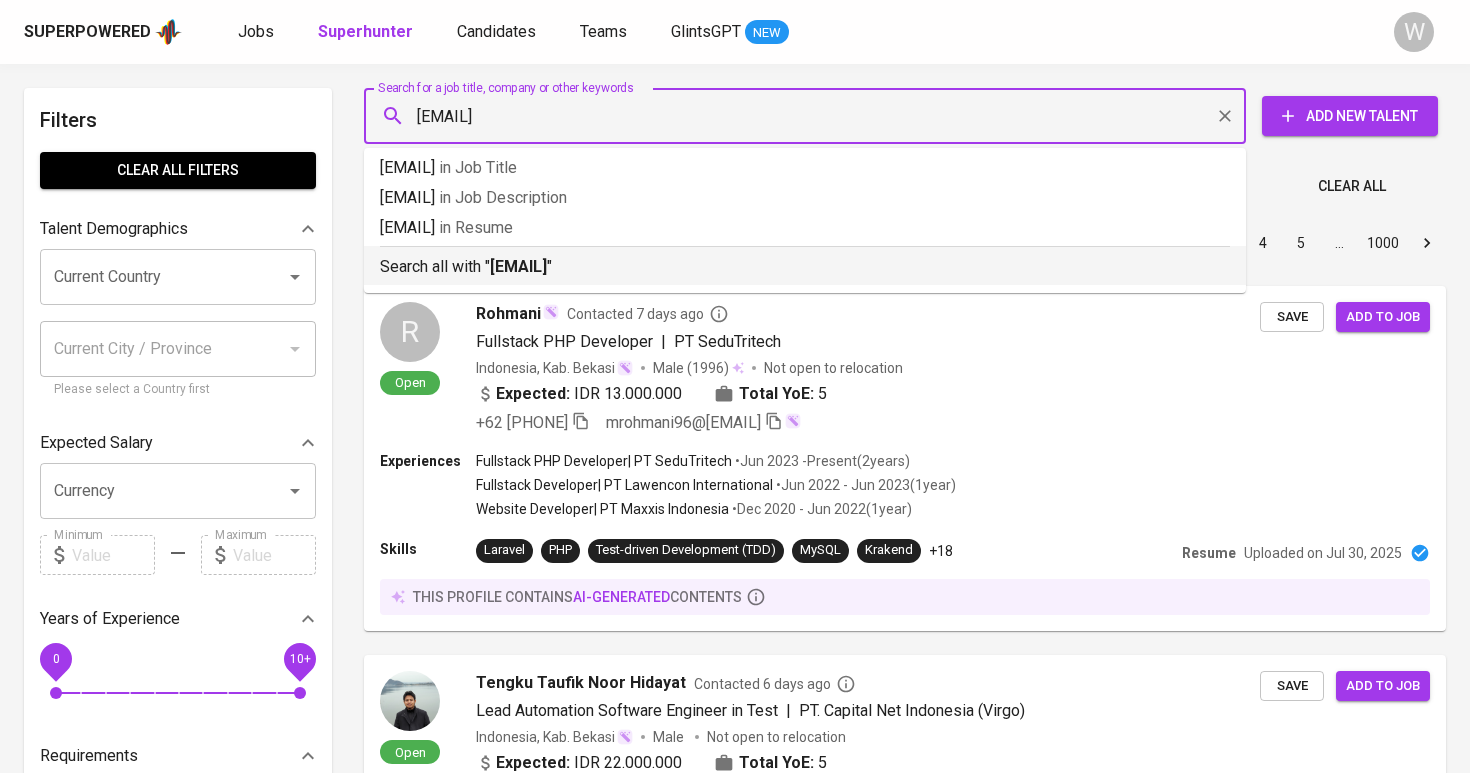 click on "[EMAIL]" at bounding box center [518, 266] 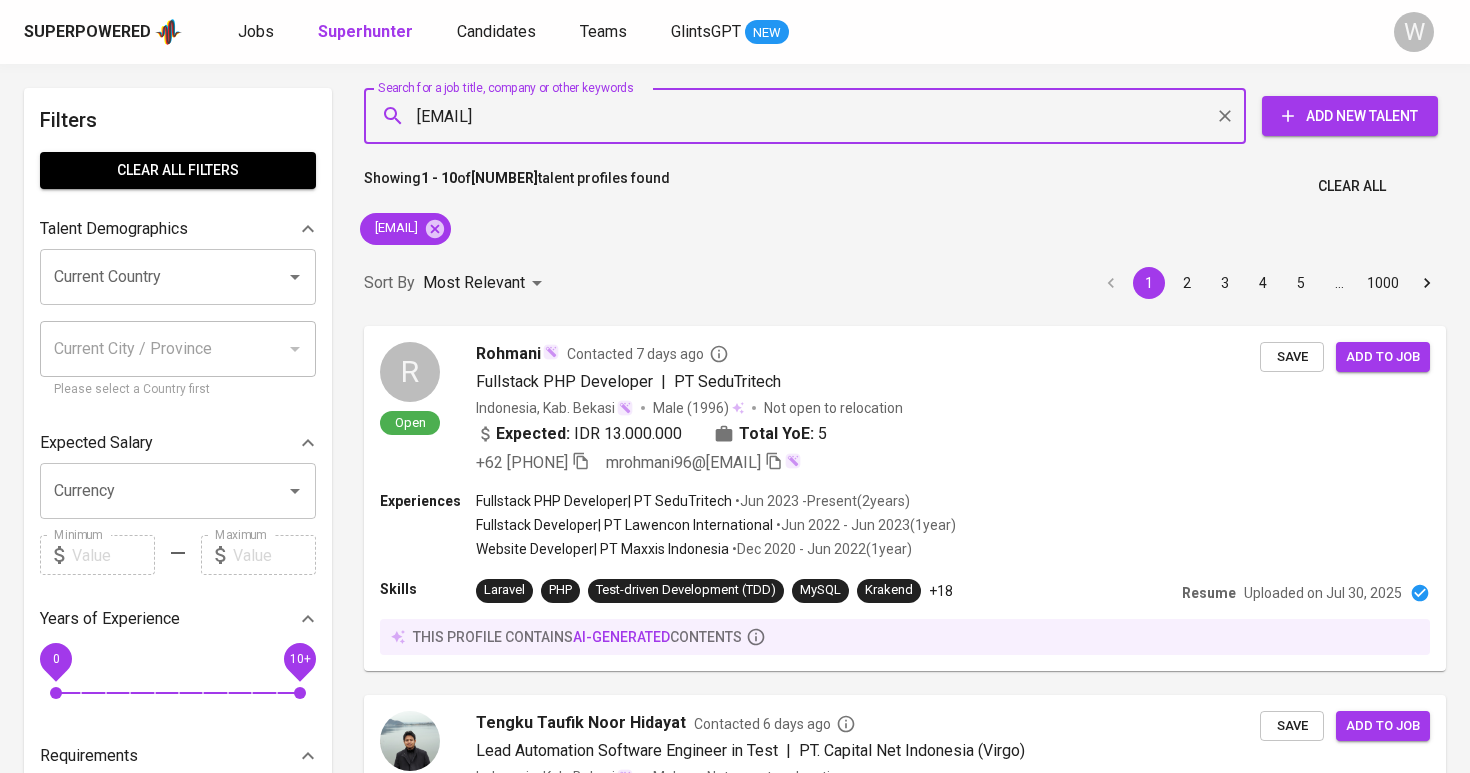 type 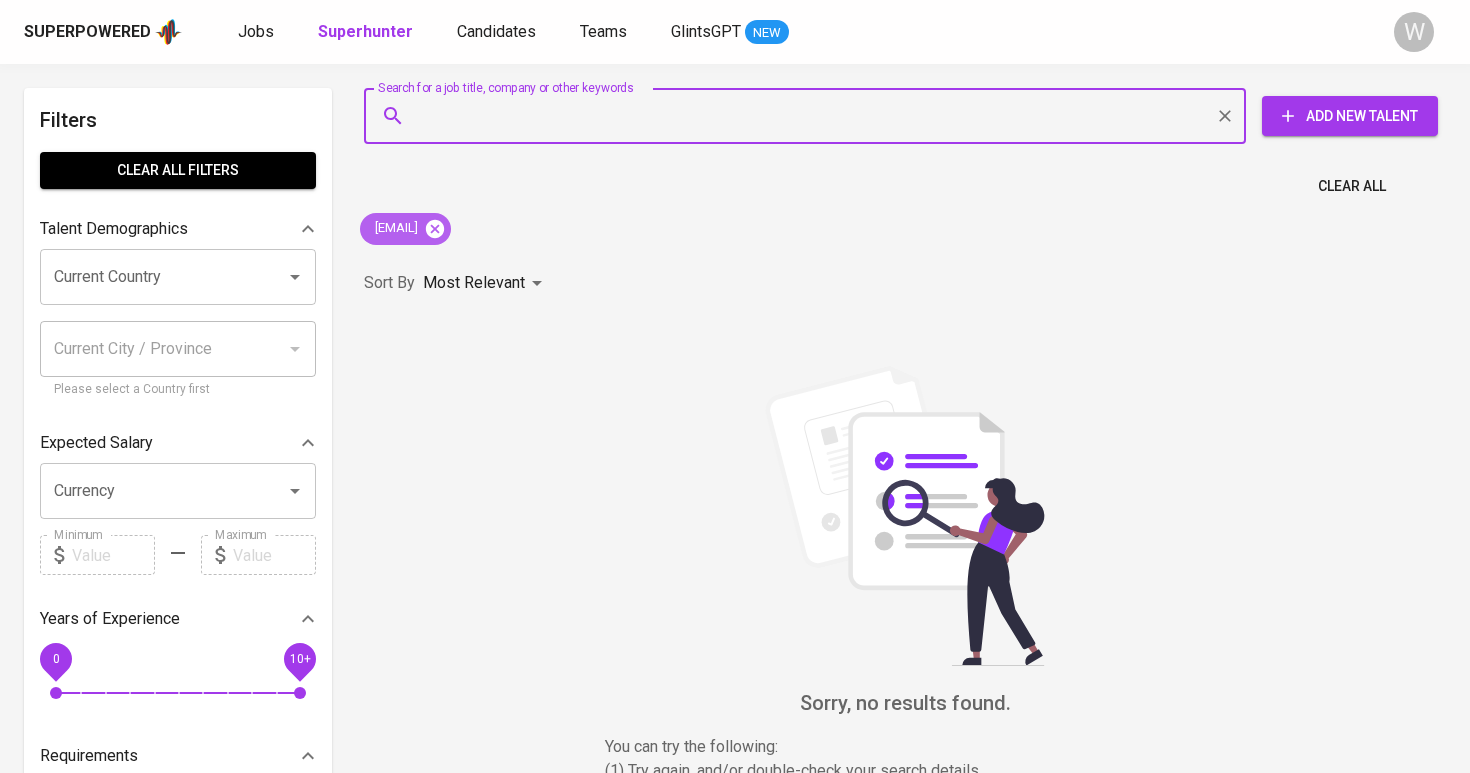 click 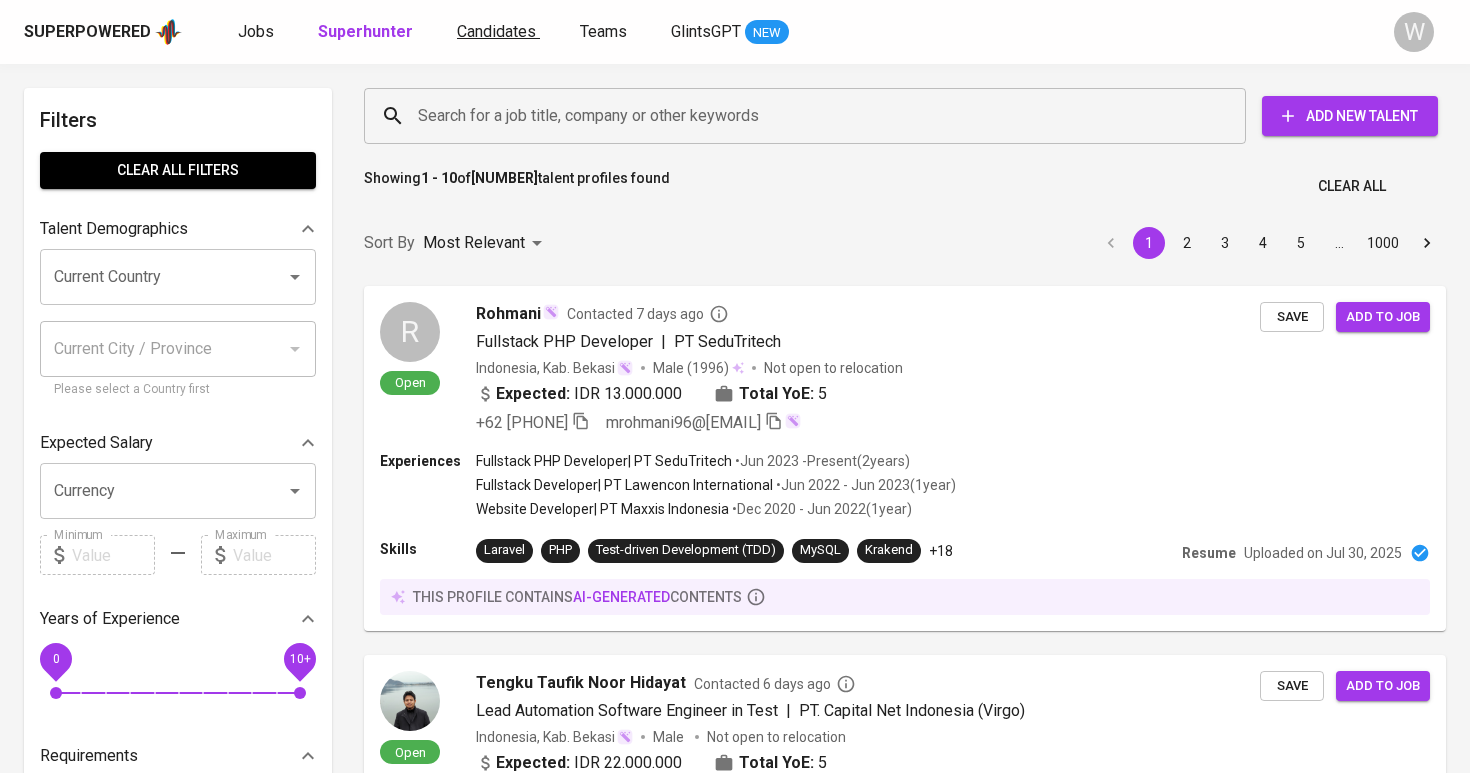 click on "Candidates" at bounding box center [496, 31] 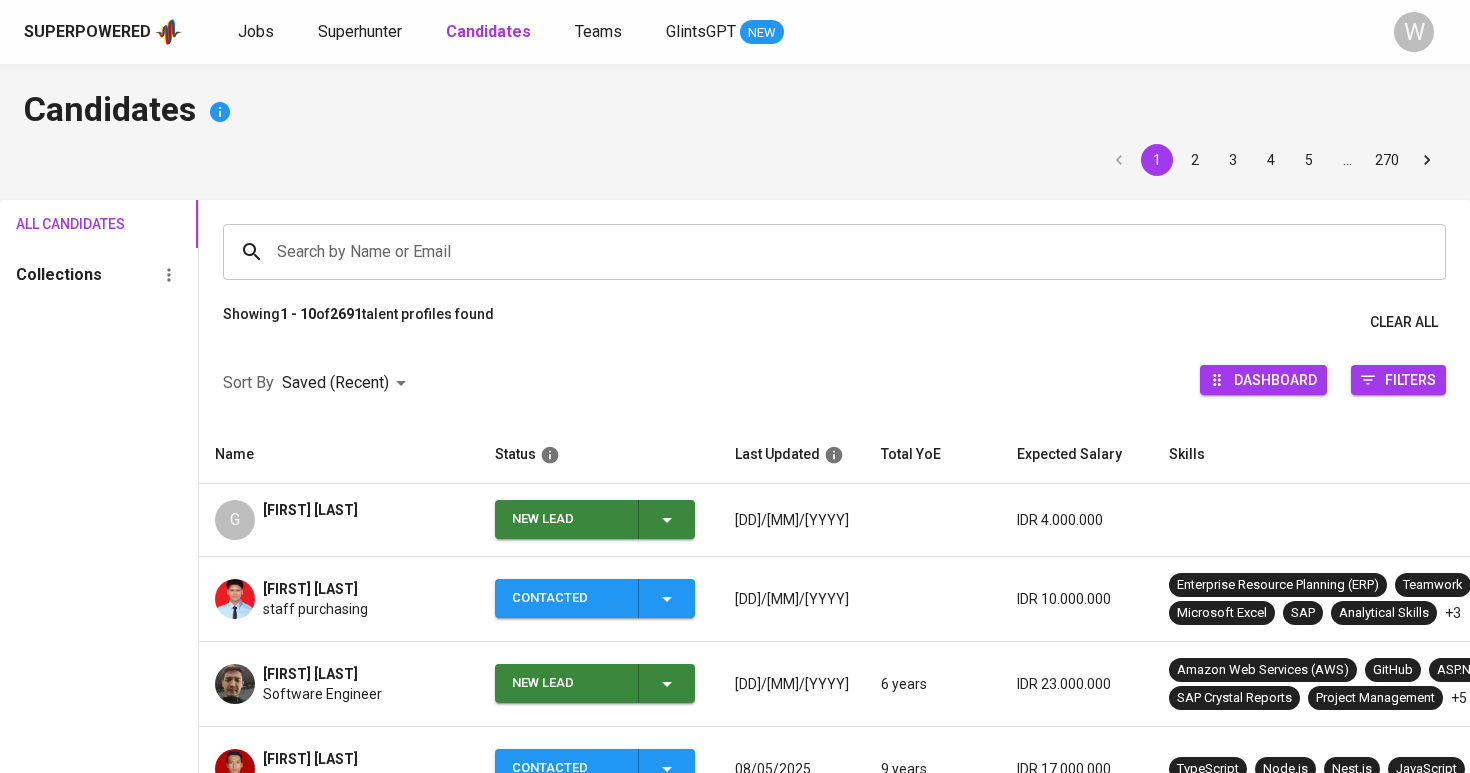 click 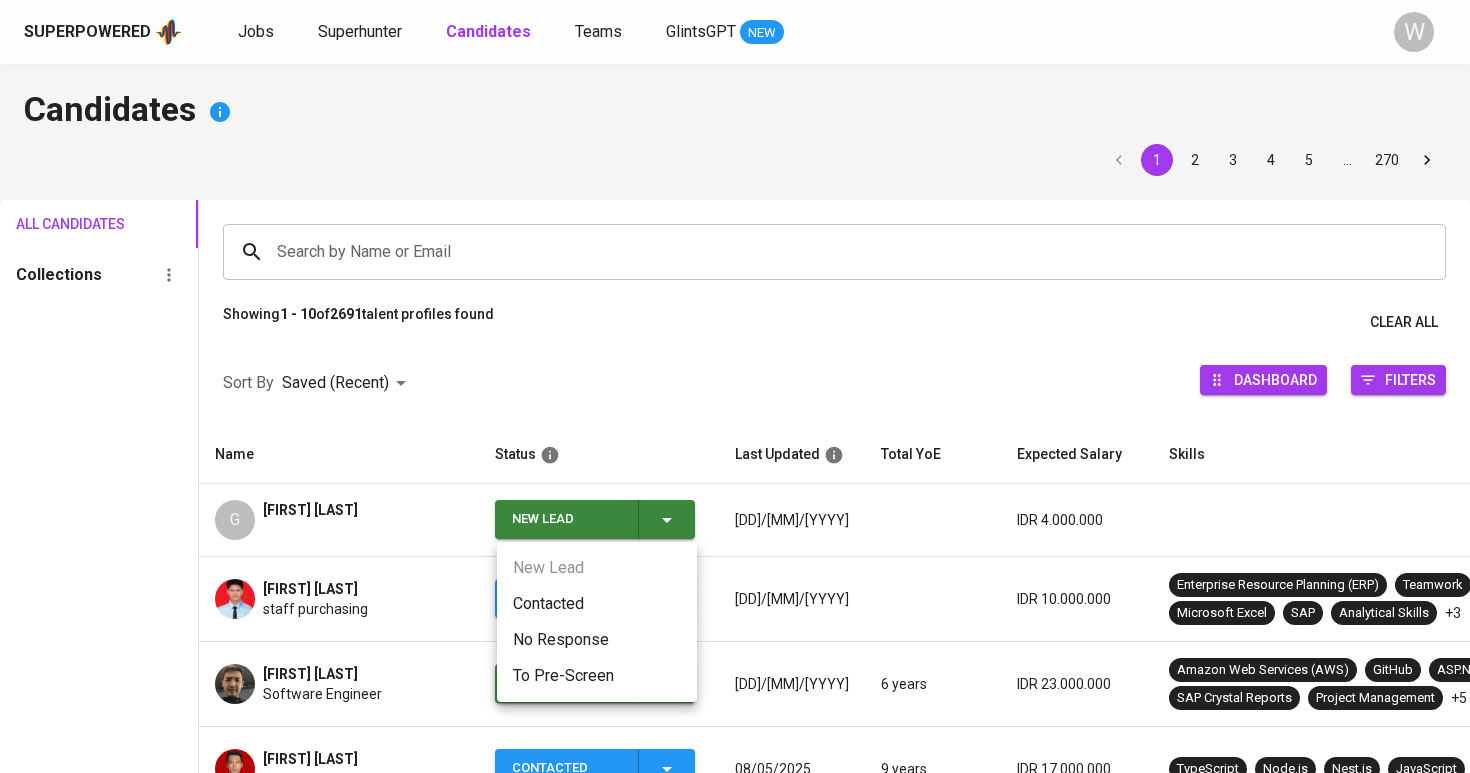 click on "Contacted" at bounding box center (597, 604) 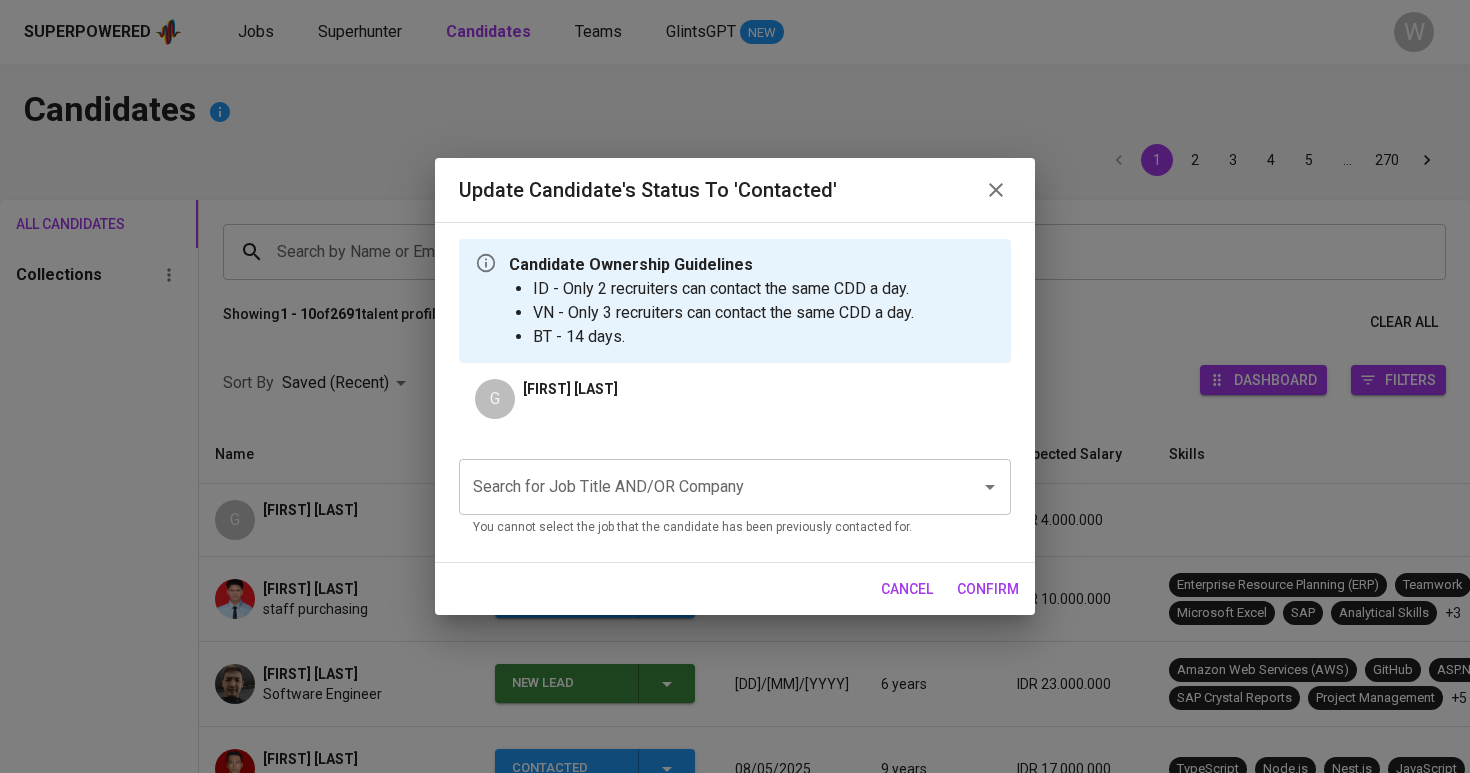 click on "G [FIRST] [LAST] Search for Job Title AND/OR Company Search for Job Title AND/OR Company You cannot select the job that the candidate has been previously contacted for." at bounding box center [735, 462] 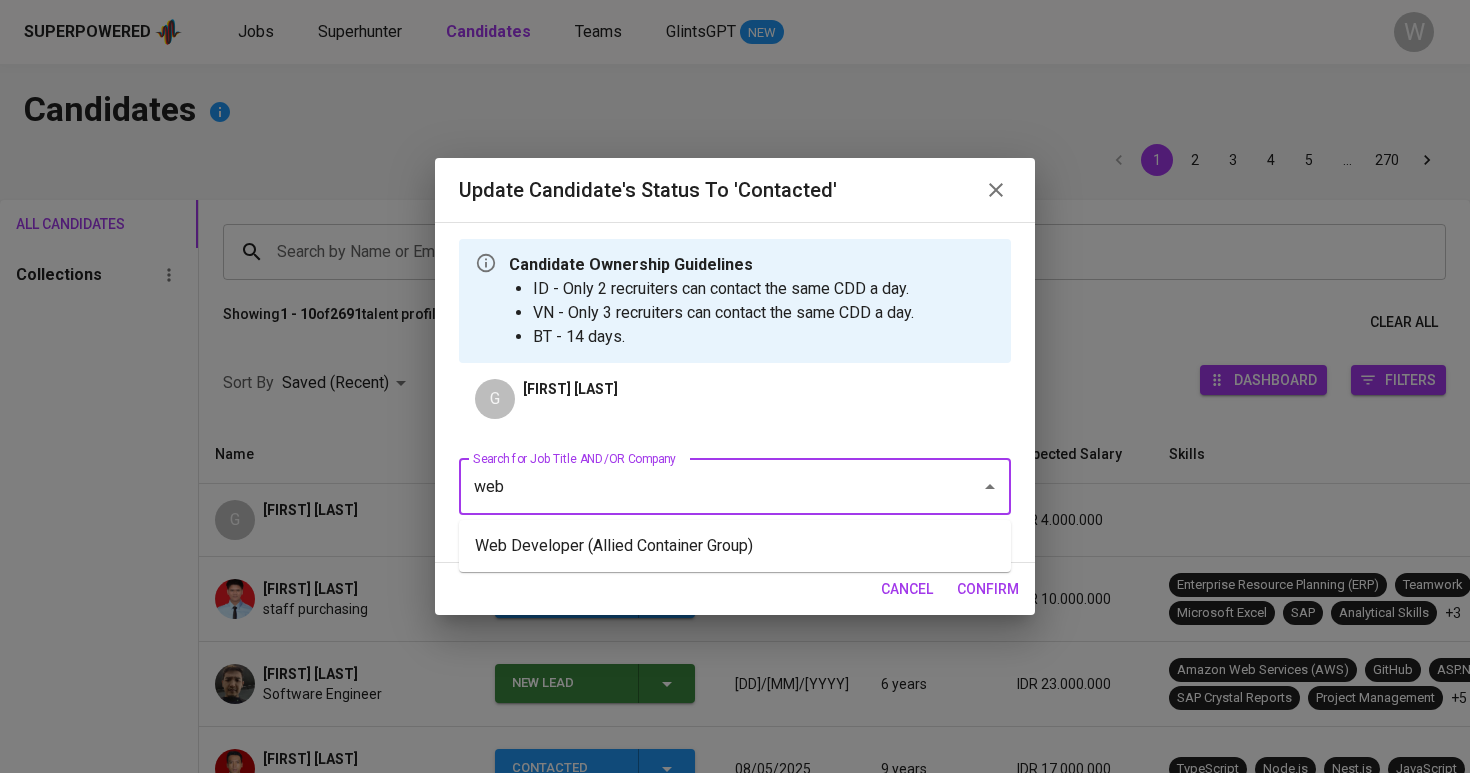 click on "Web Developer (Allied Container Group)" at bounding box center [735, 546] 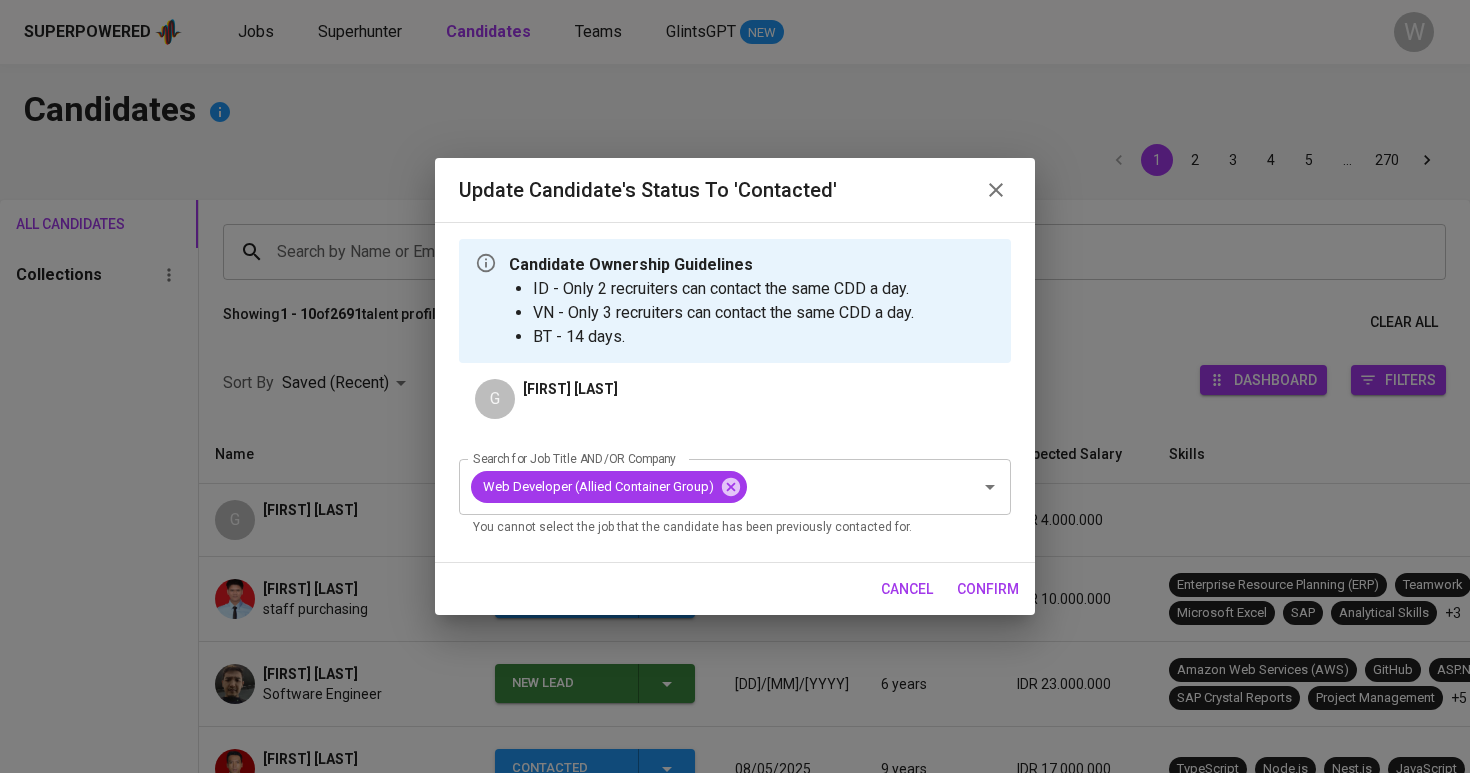 click on "confirm" at bounding box center [988, 589] 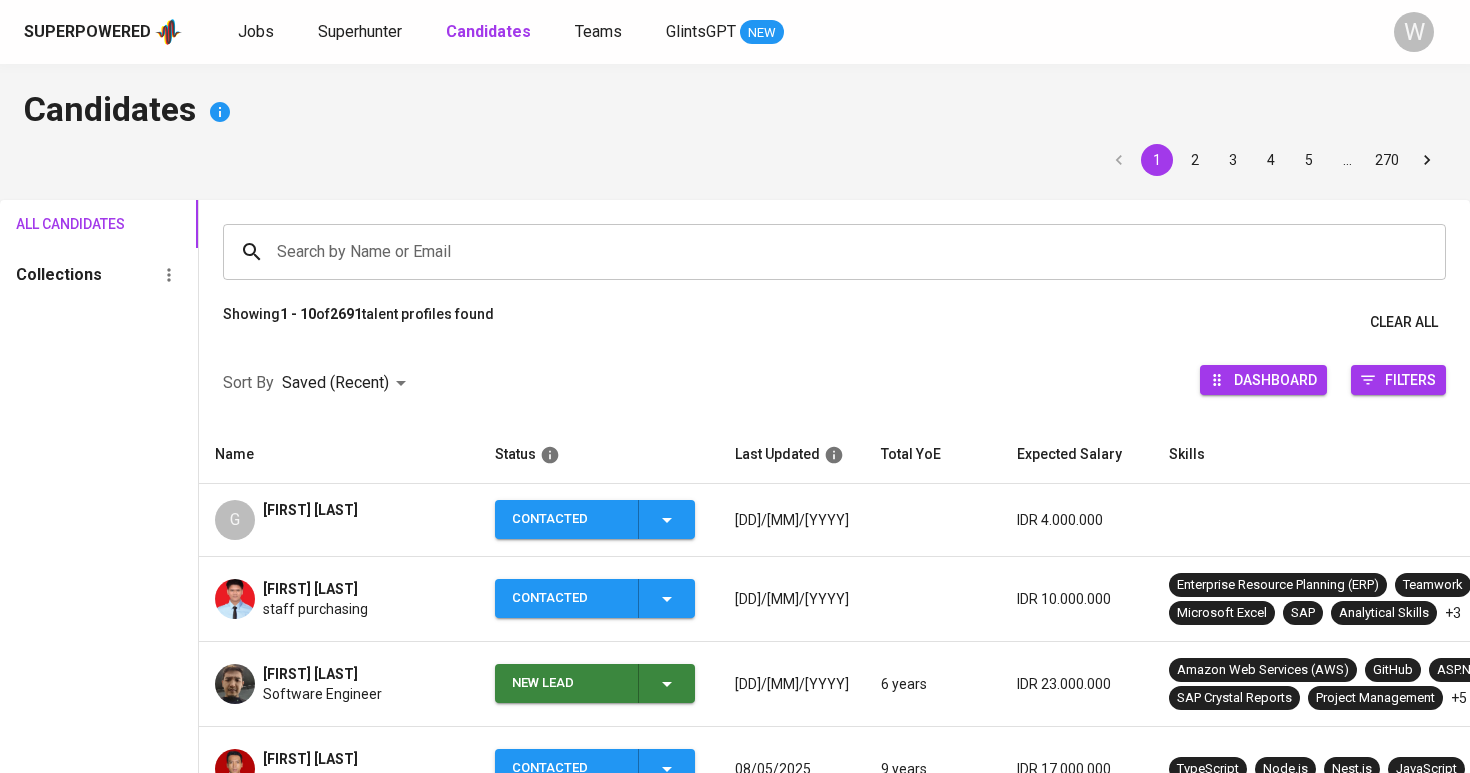 click on "New Lead" at bounding box center [595, 683] 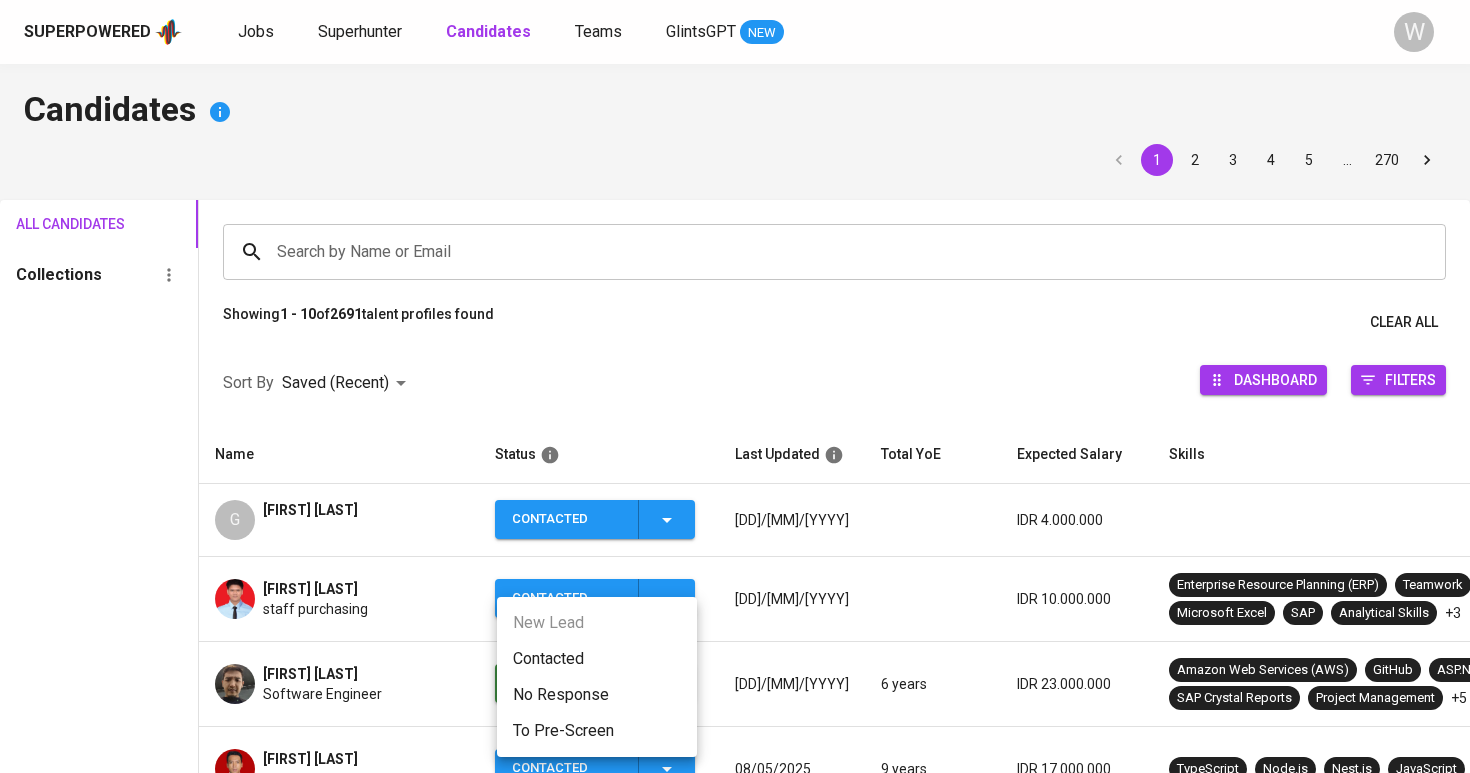 click on "Contacted" at bounding box center [597, 659] 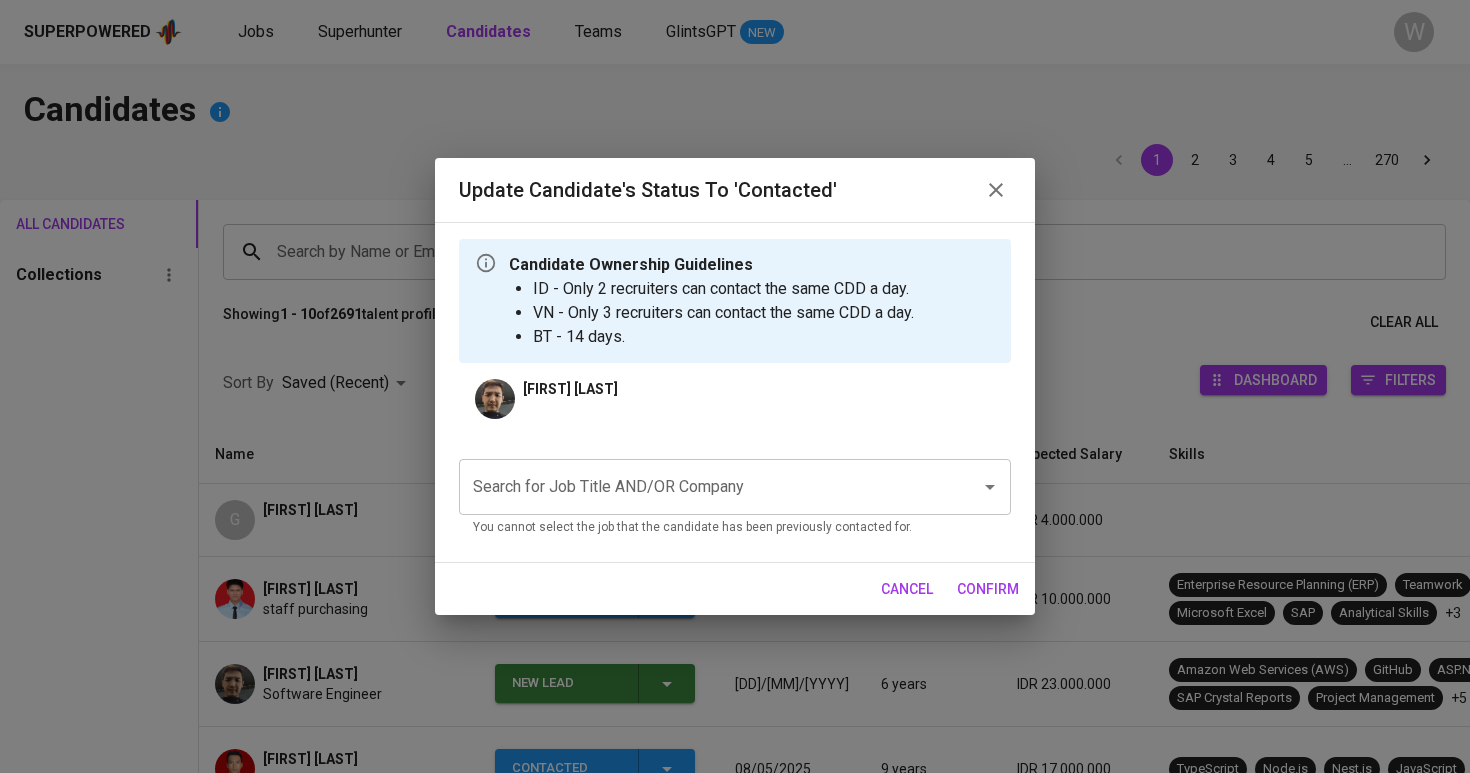 click on "Search for Job Title AND/OR Company" at bounding box center [735, 487] 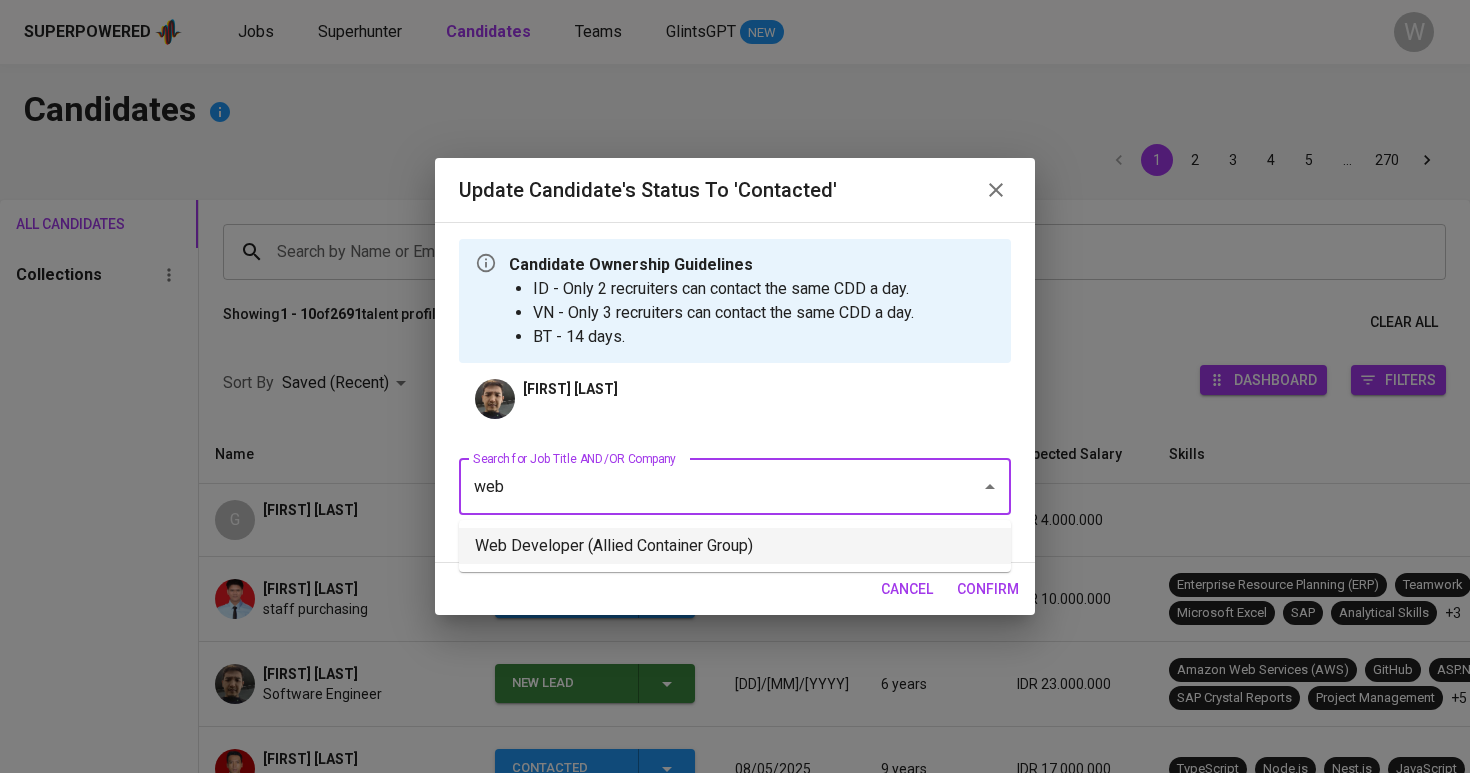 click on "Web Developer (Allied Container Group)" at bounding box center [735, 546] 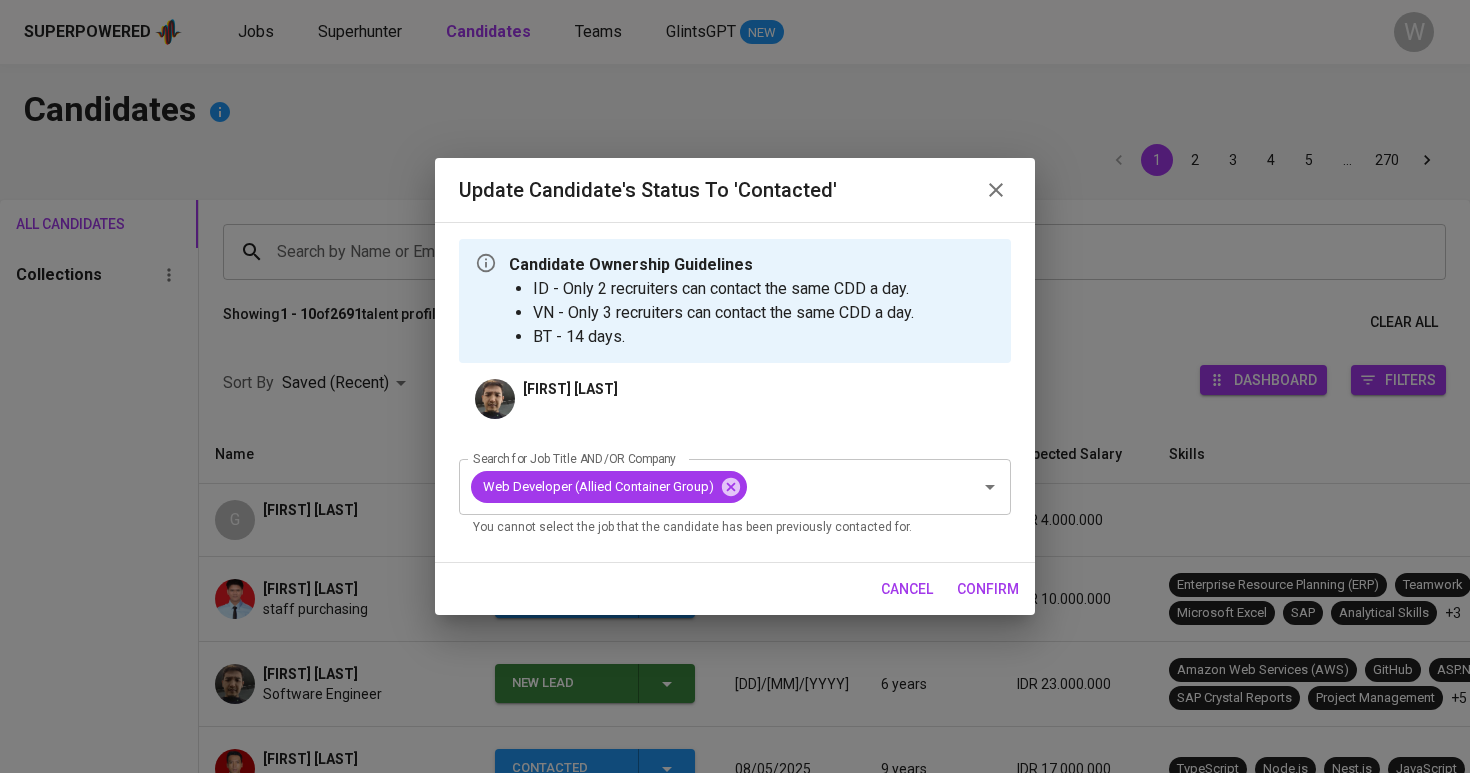 click on "confirm" at bounding box center (988, 589) 